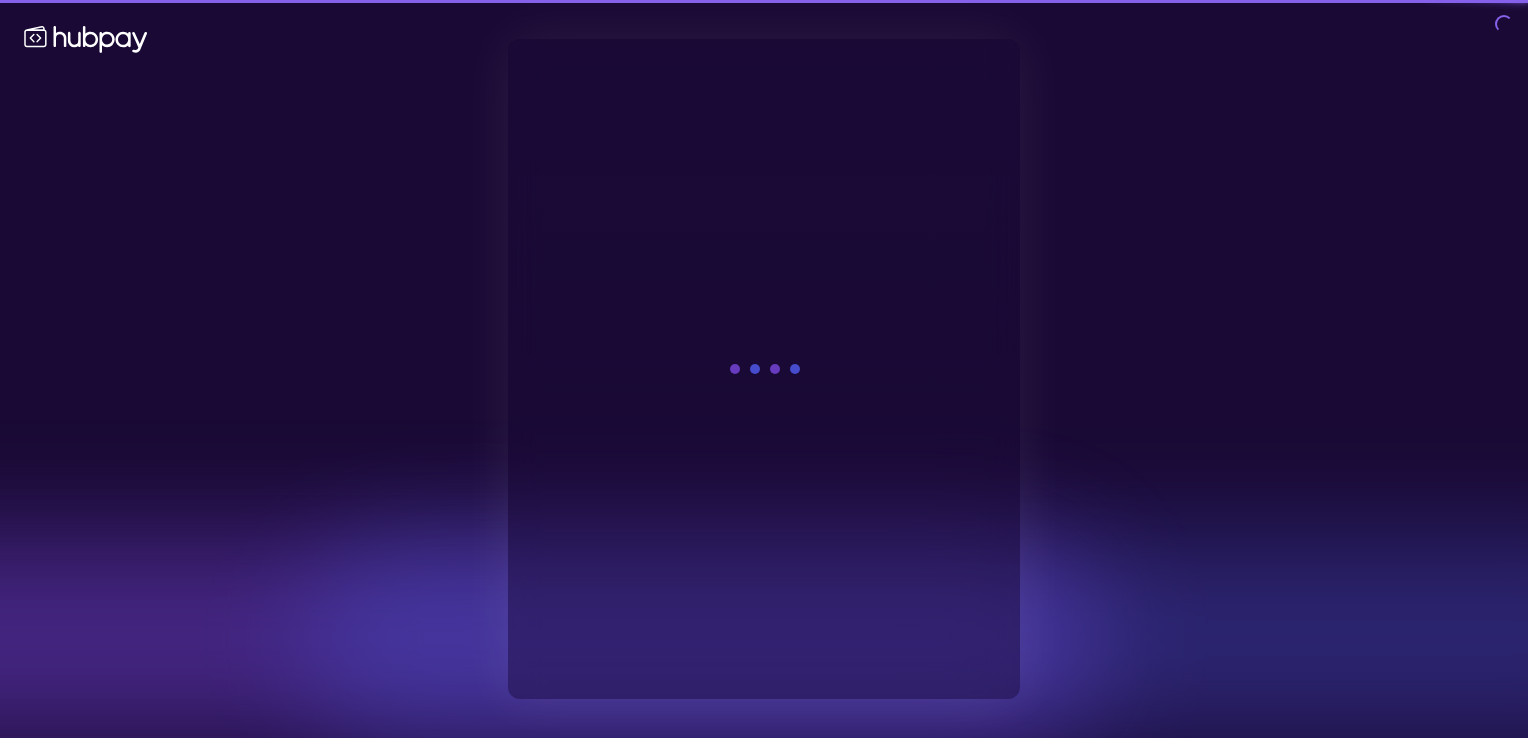 scroll, scrollTop: 0, scrollLeft: 0, axis: both 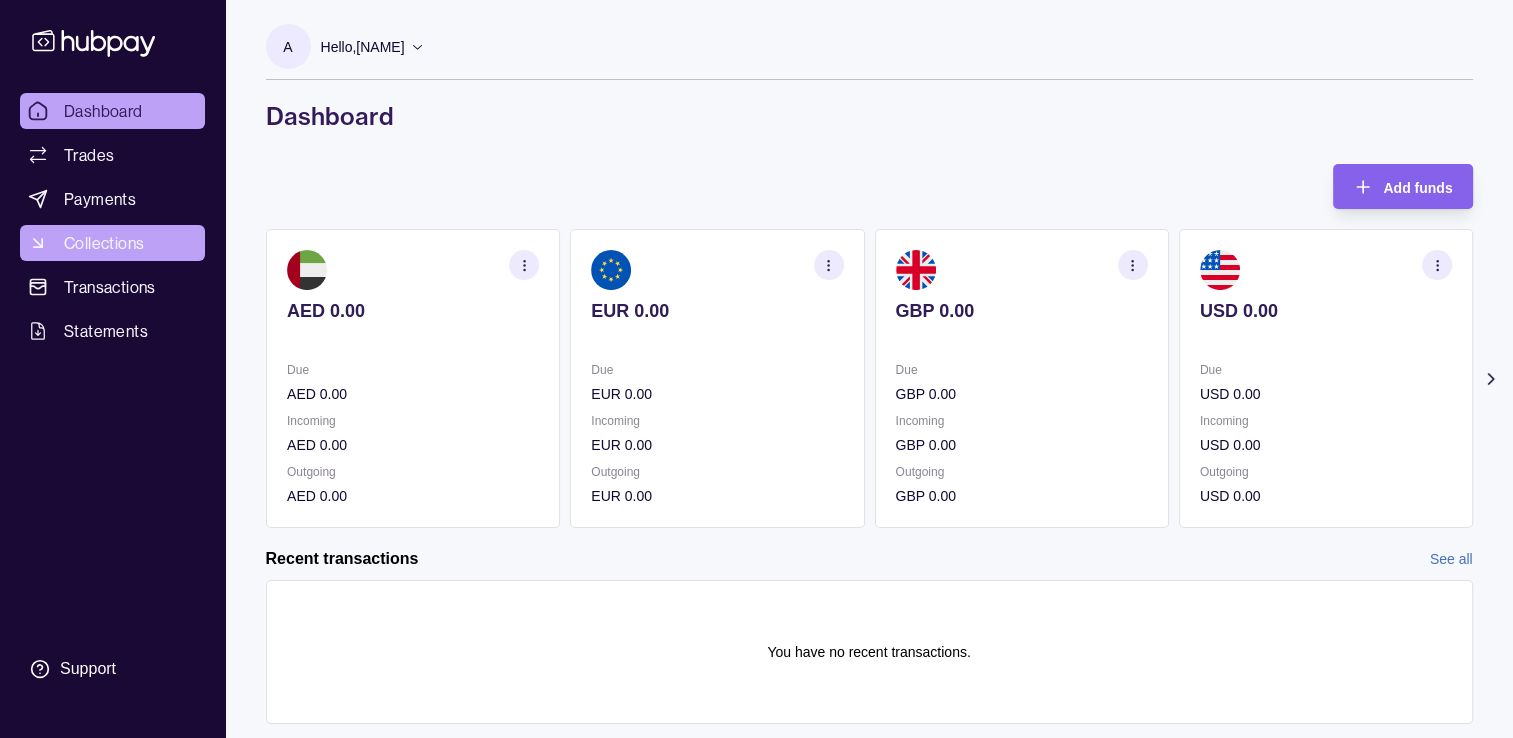 click on "Collections" at bounding box center (104, 243) 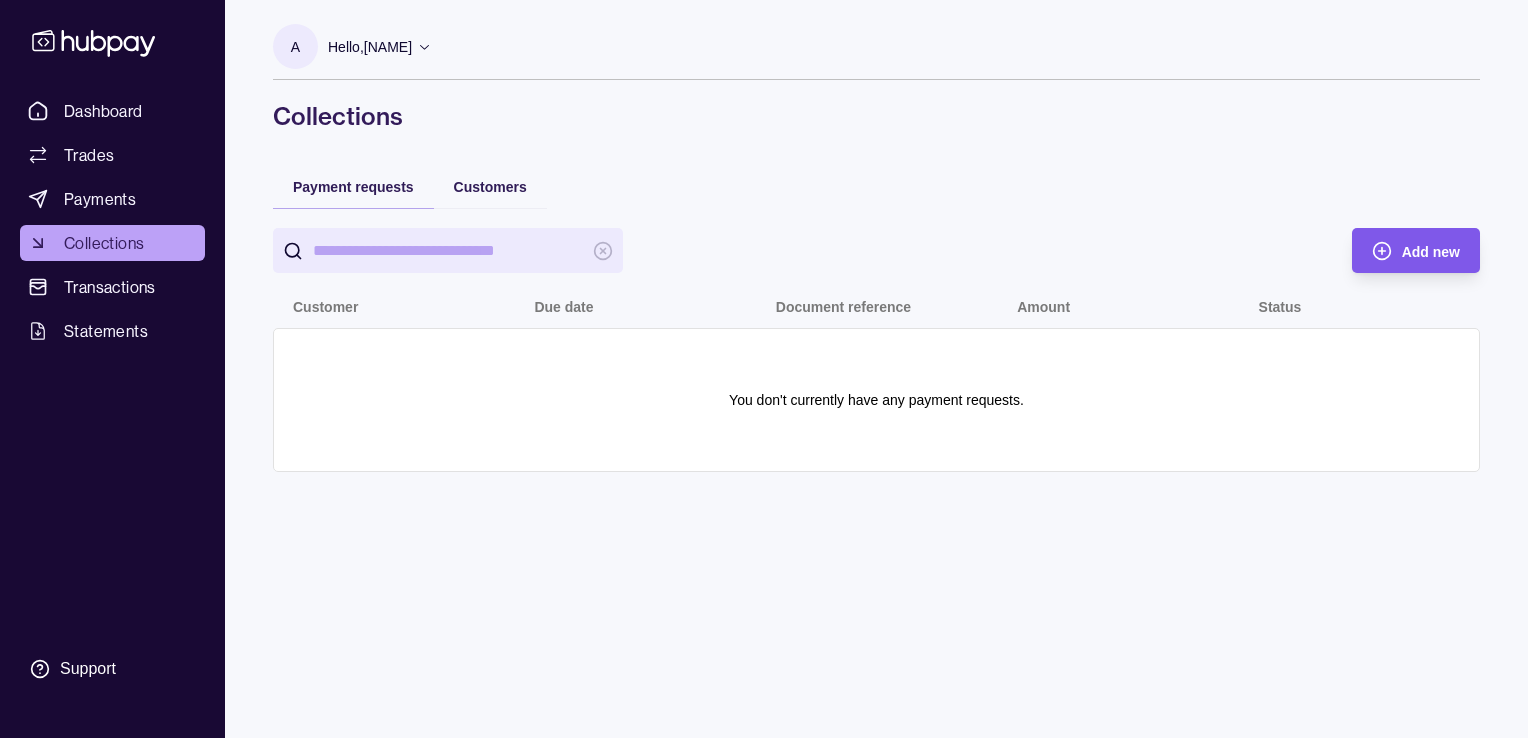 click at bounding box center [1352, 250] 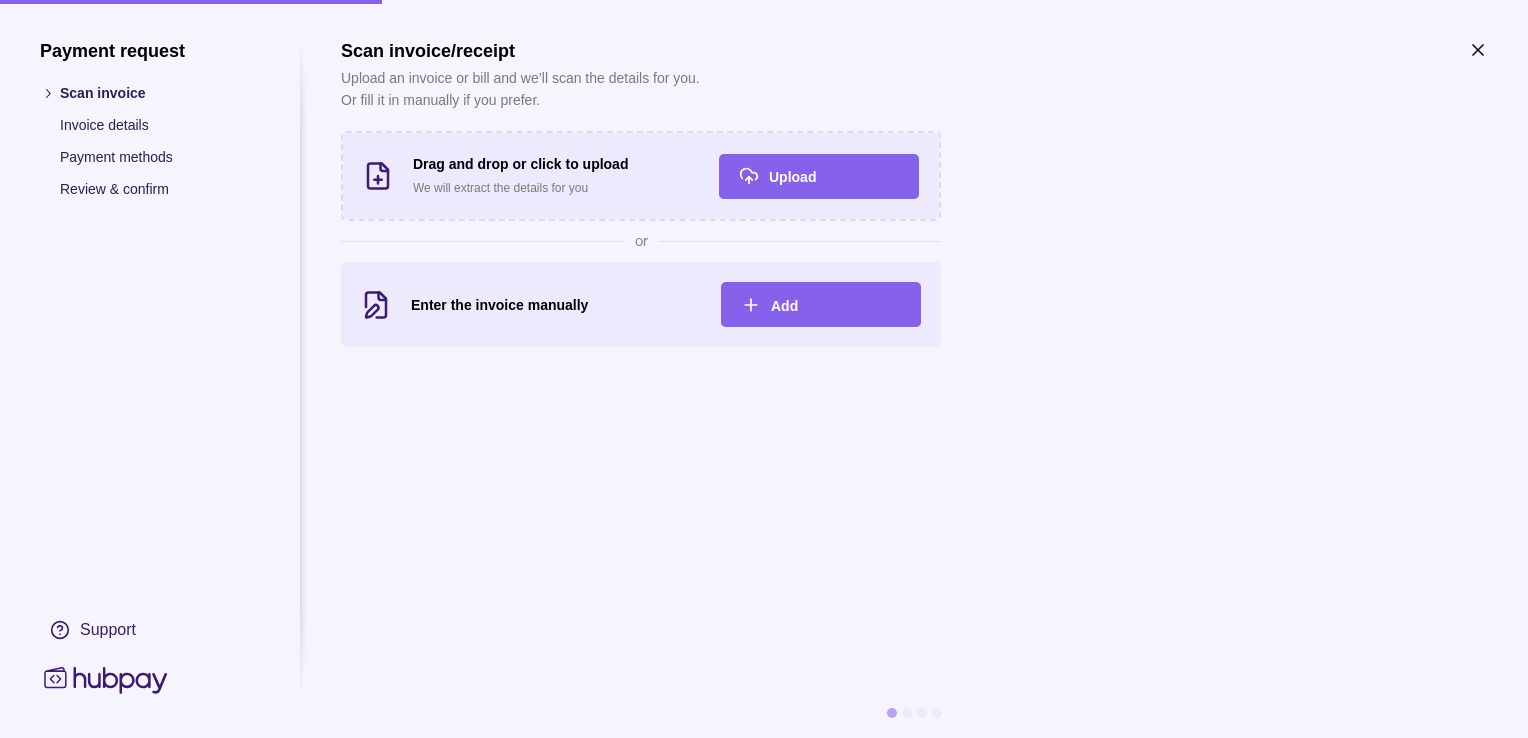 click on "Payment methods" at bounding box center [160, 157] 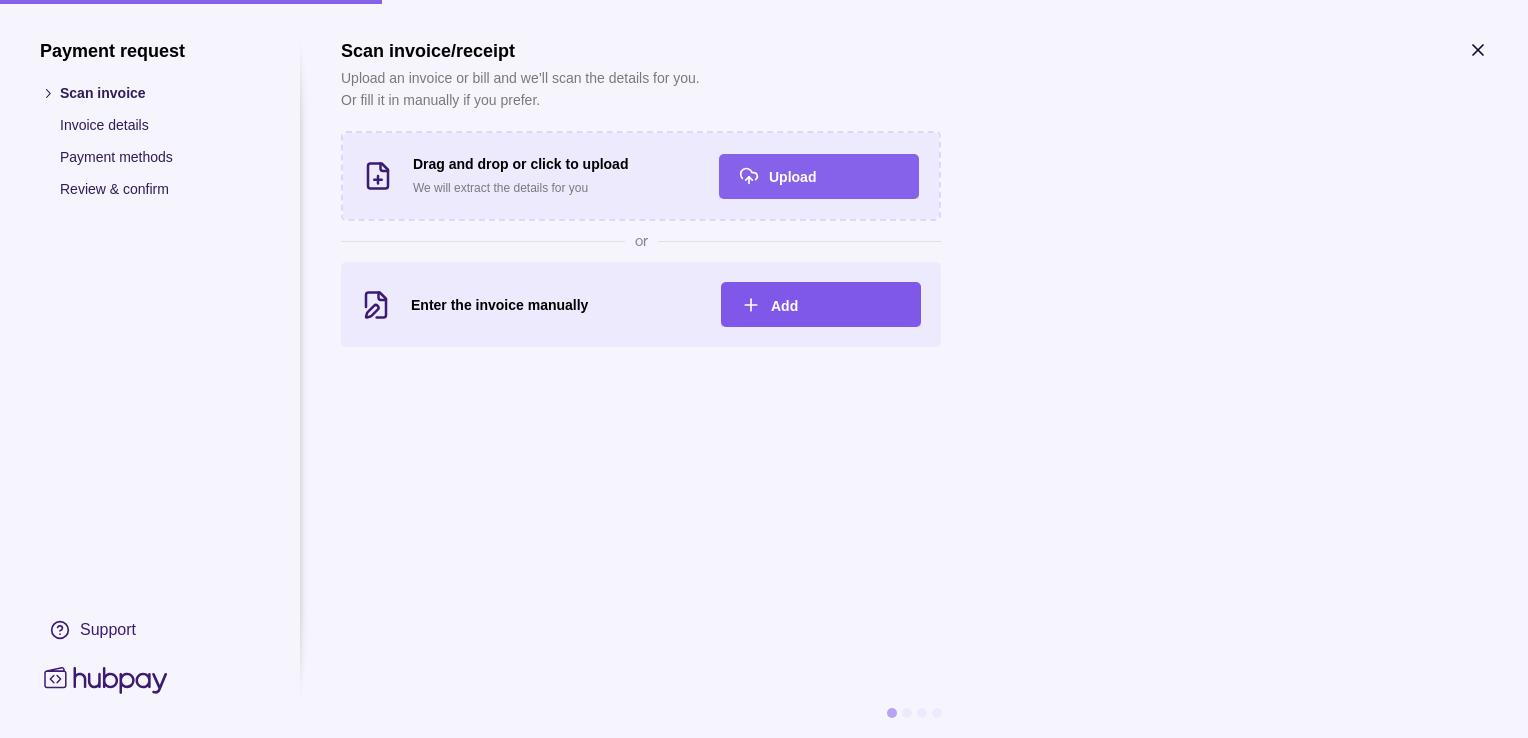 click on "Add" at bounding box center [836, 305] 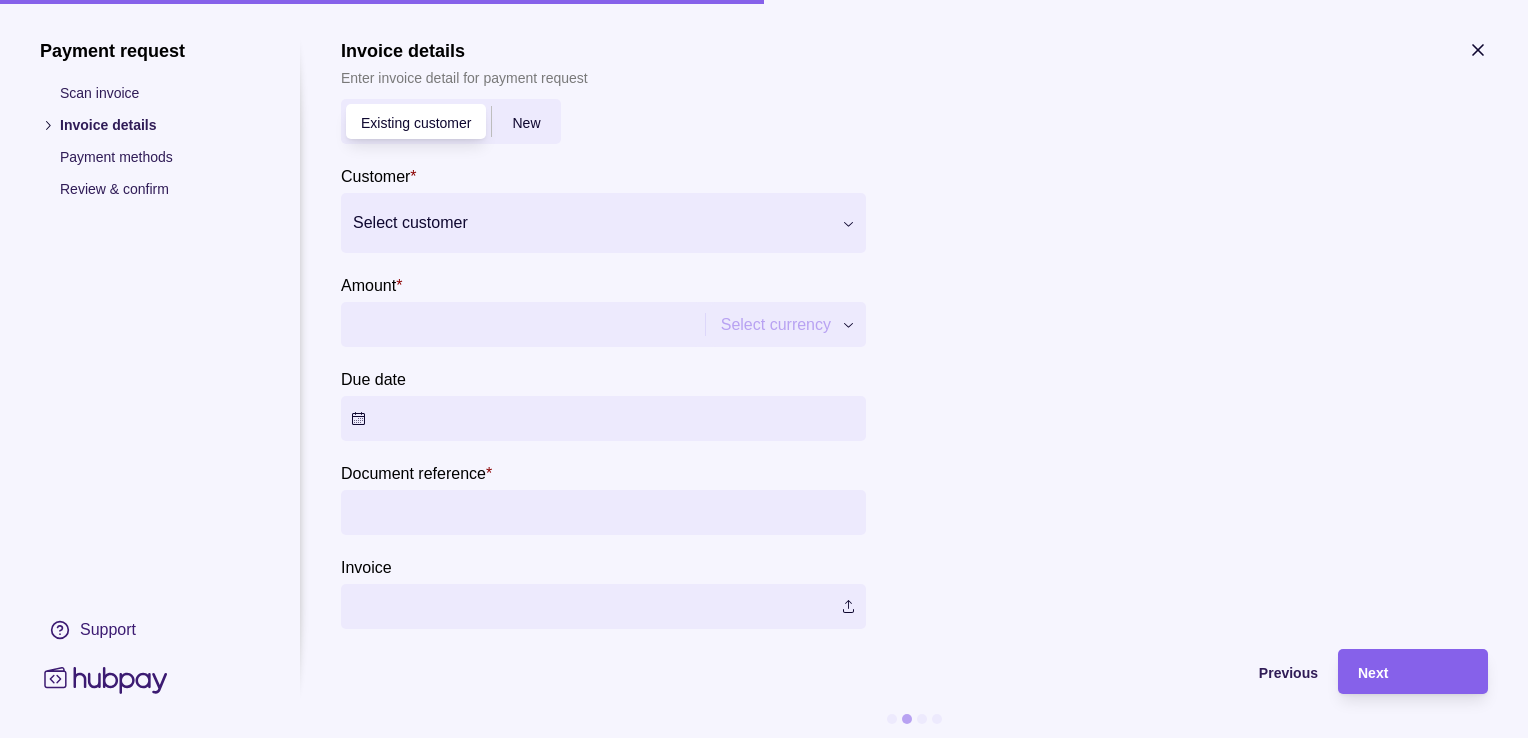 click on "Select customer" at bounding box center (603, 223) 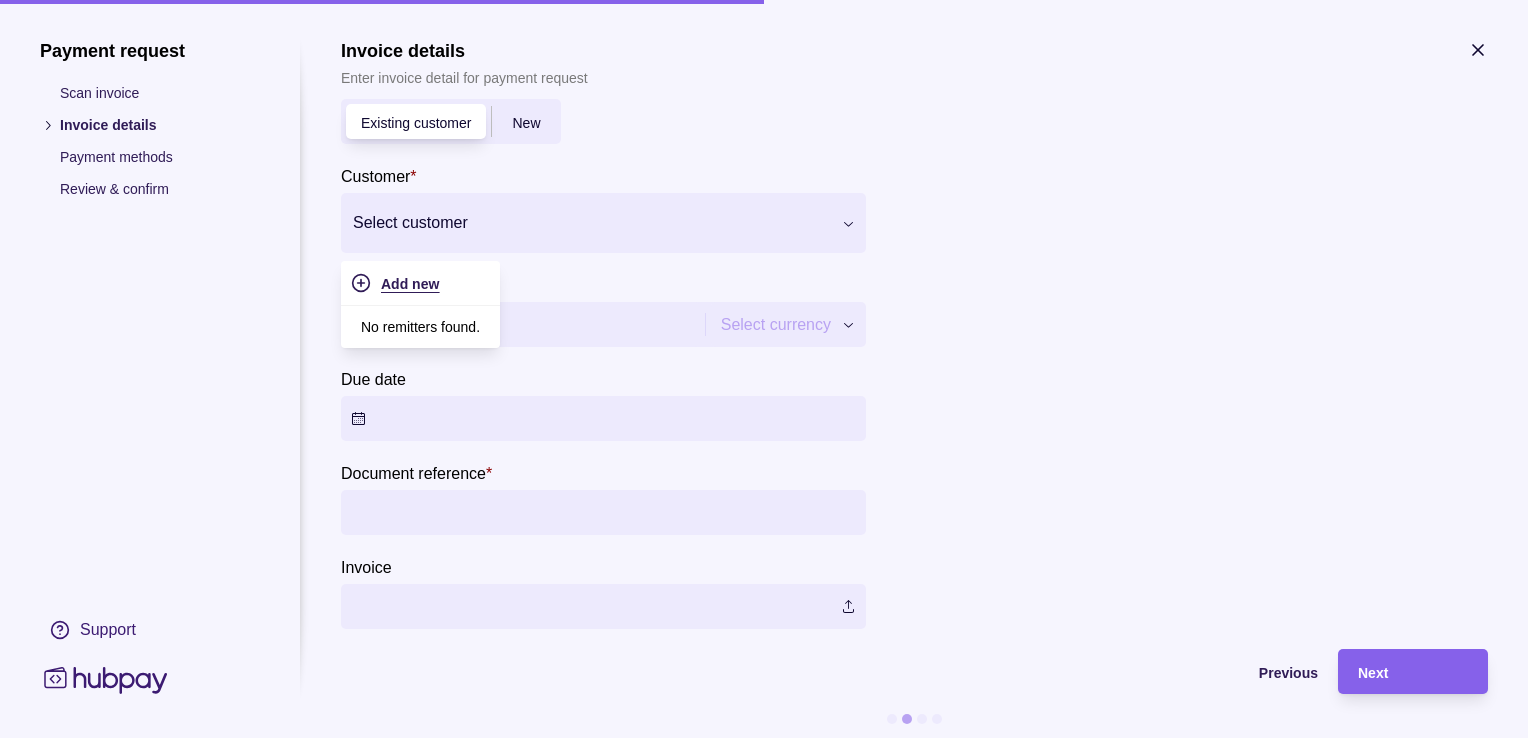 click on "Add new" at bounding box center [435, 283] 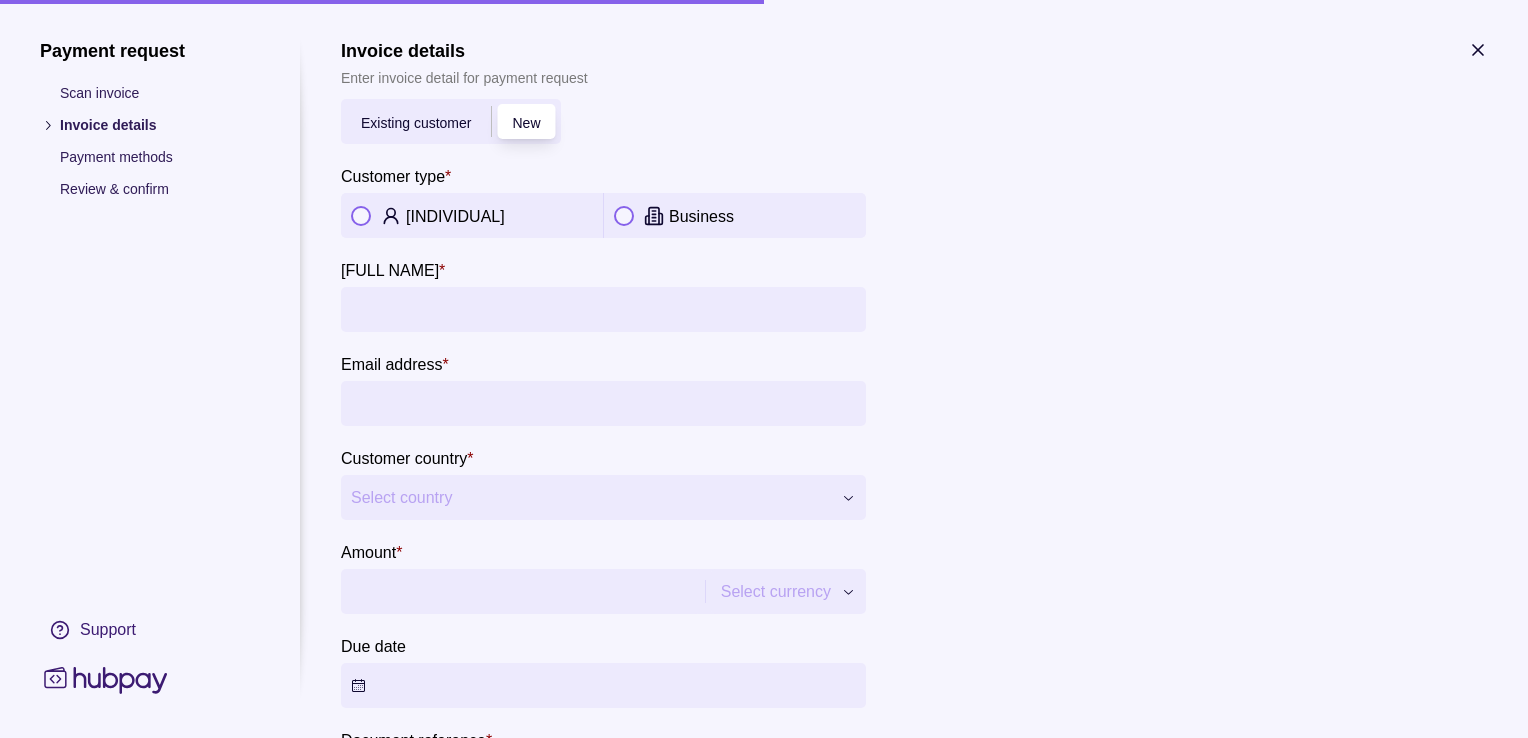 click on "[INDIVIDUAL]" at bounding box center (472, 215) 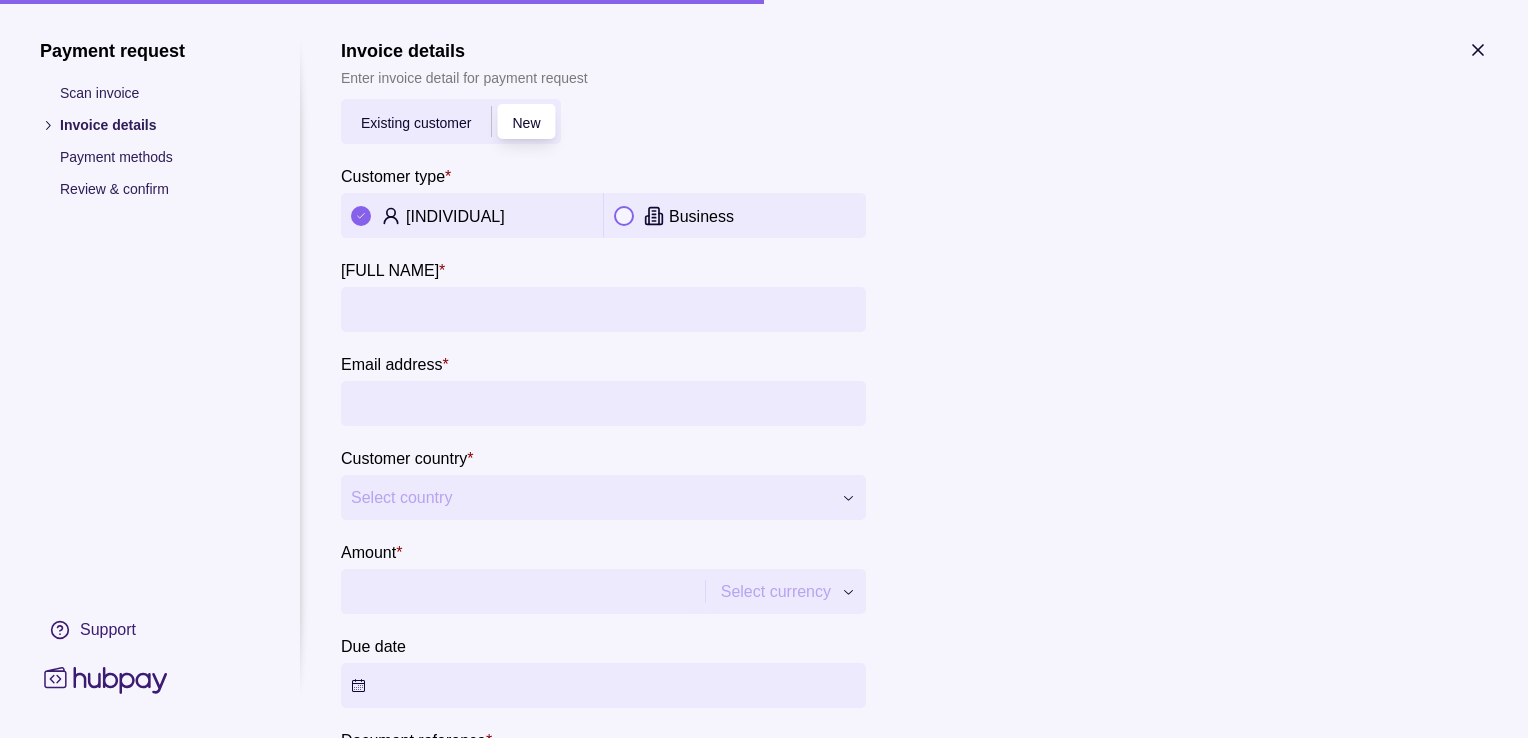 drag, startPoint x: 409, startPoint y: 293, endPoint x: 428, endPoint y: 294, distance: 19.026299 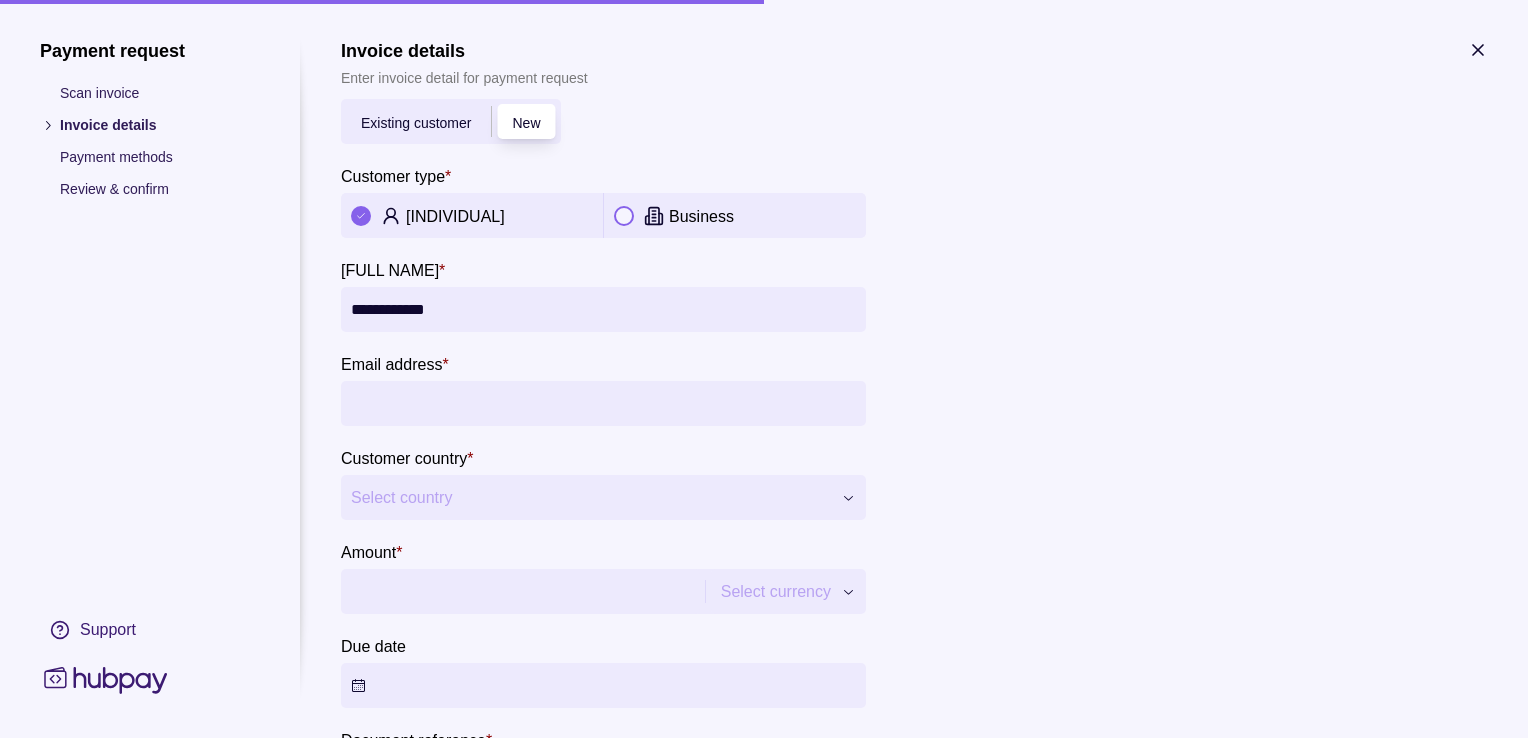 type on "**********" 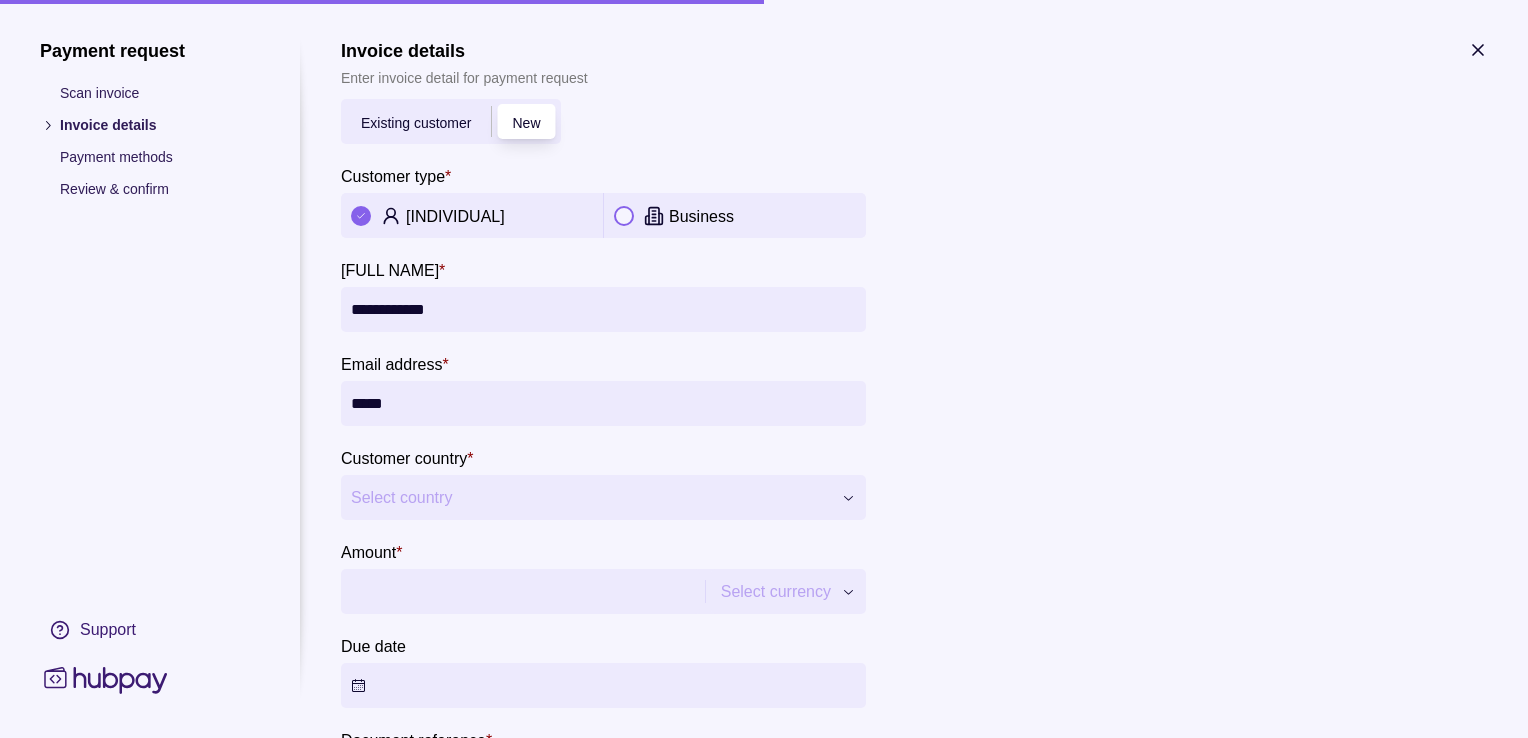 type on "**********" 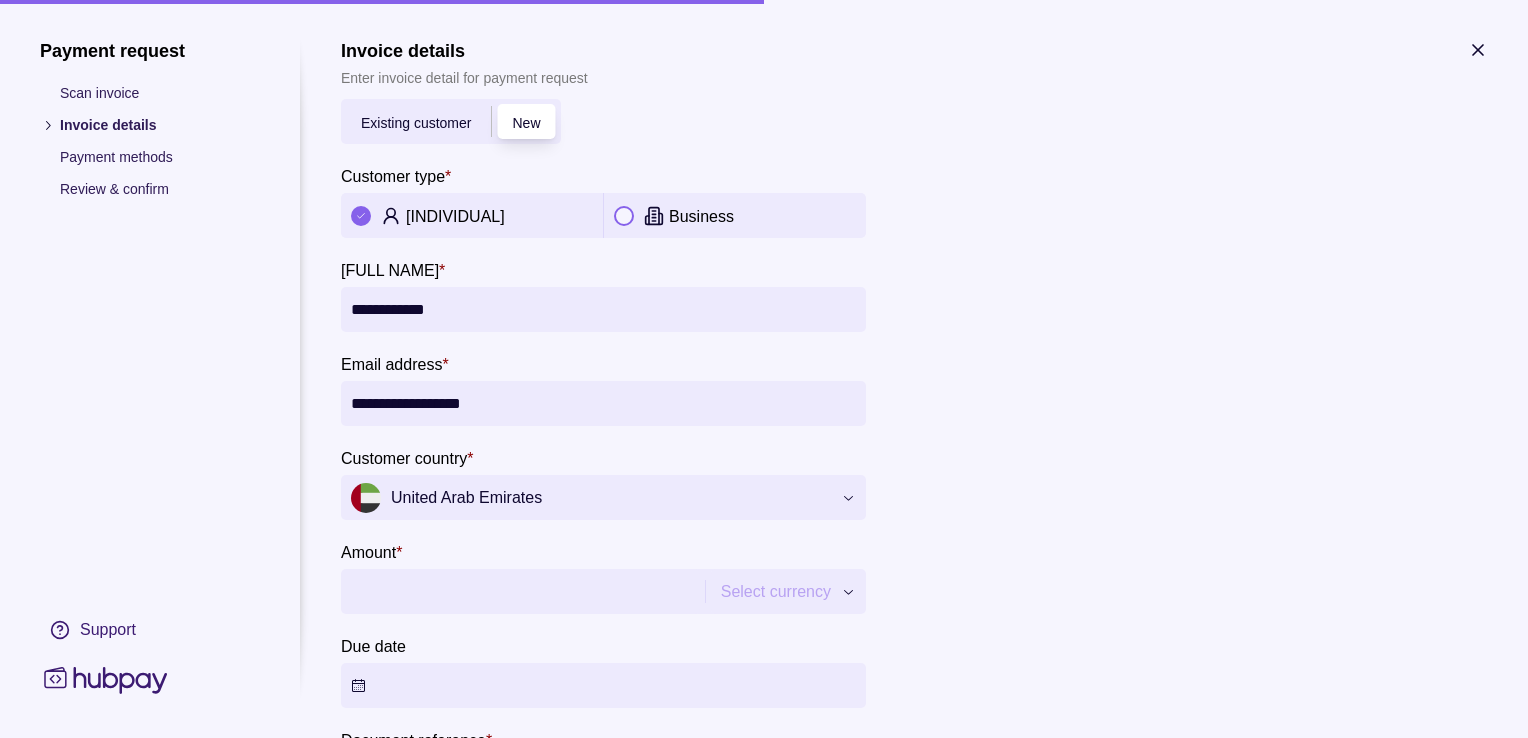 click on "Amount *" at bounding box center [520, 591] 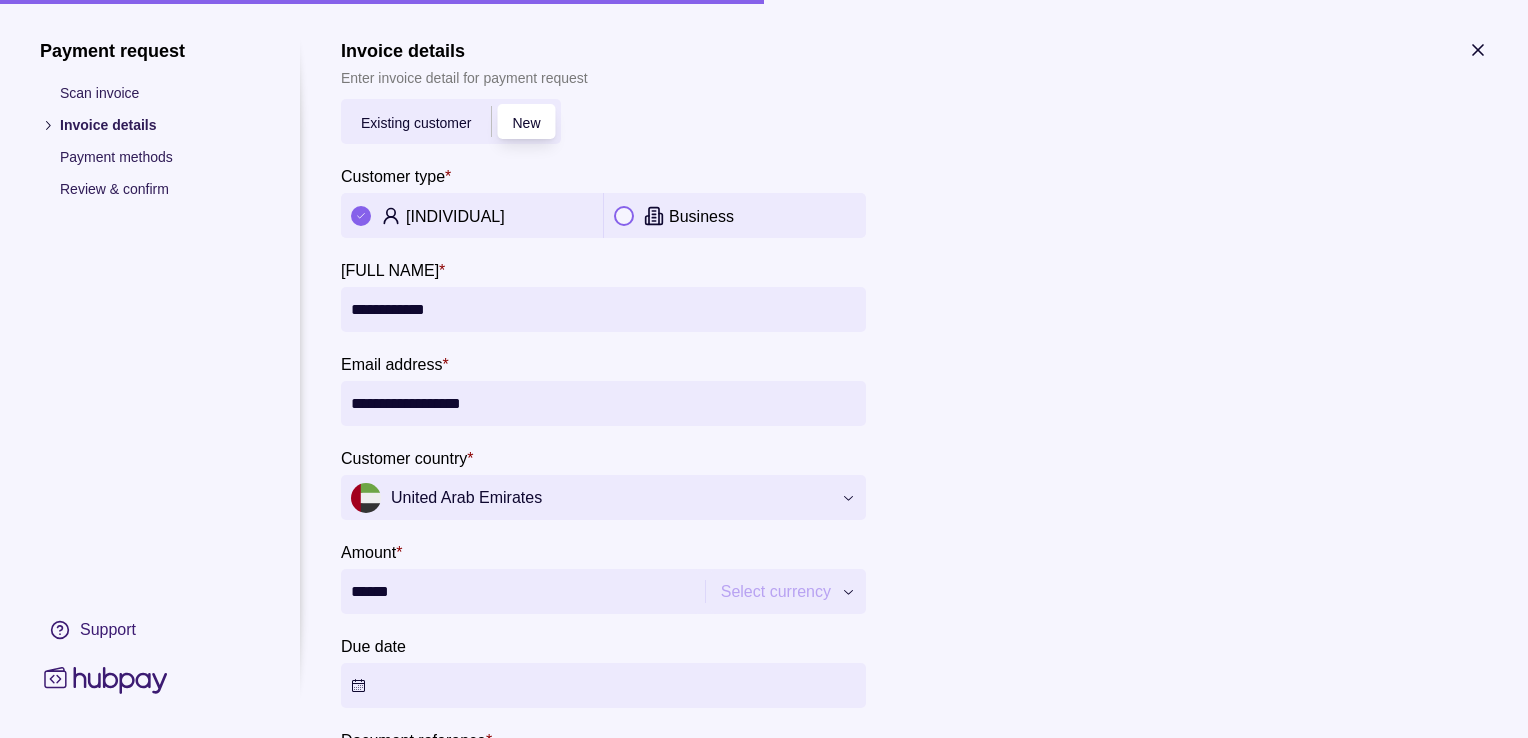 type on "******" 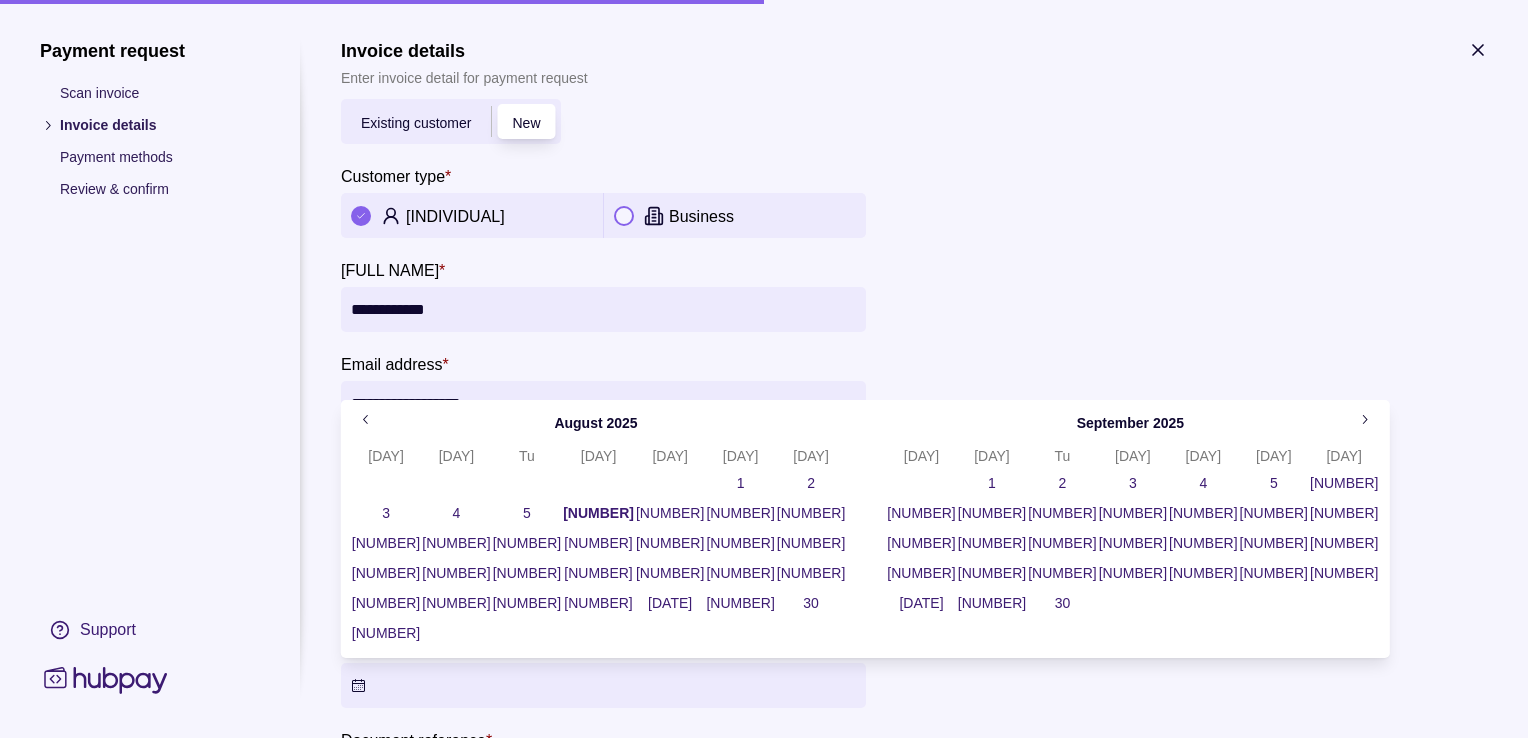 click on "[NUMBER]" at bounding box center [811, 513] 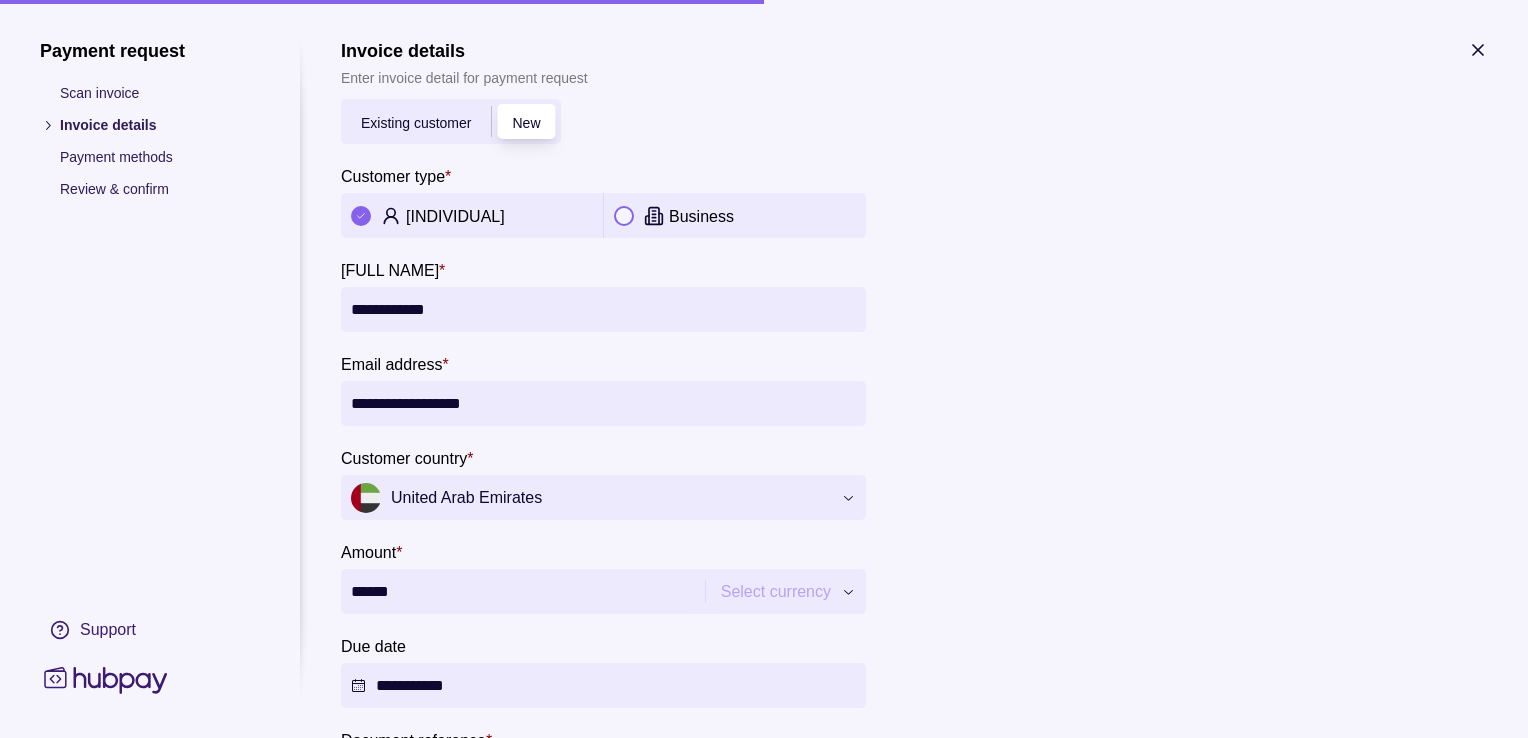 click on "**********" at bounding box center (764, 738) 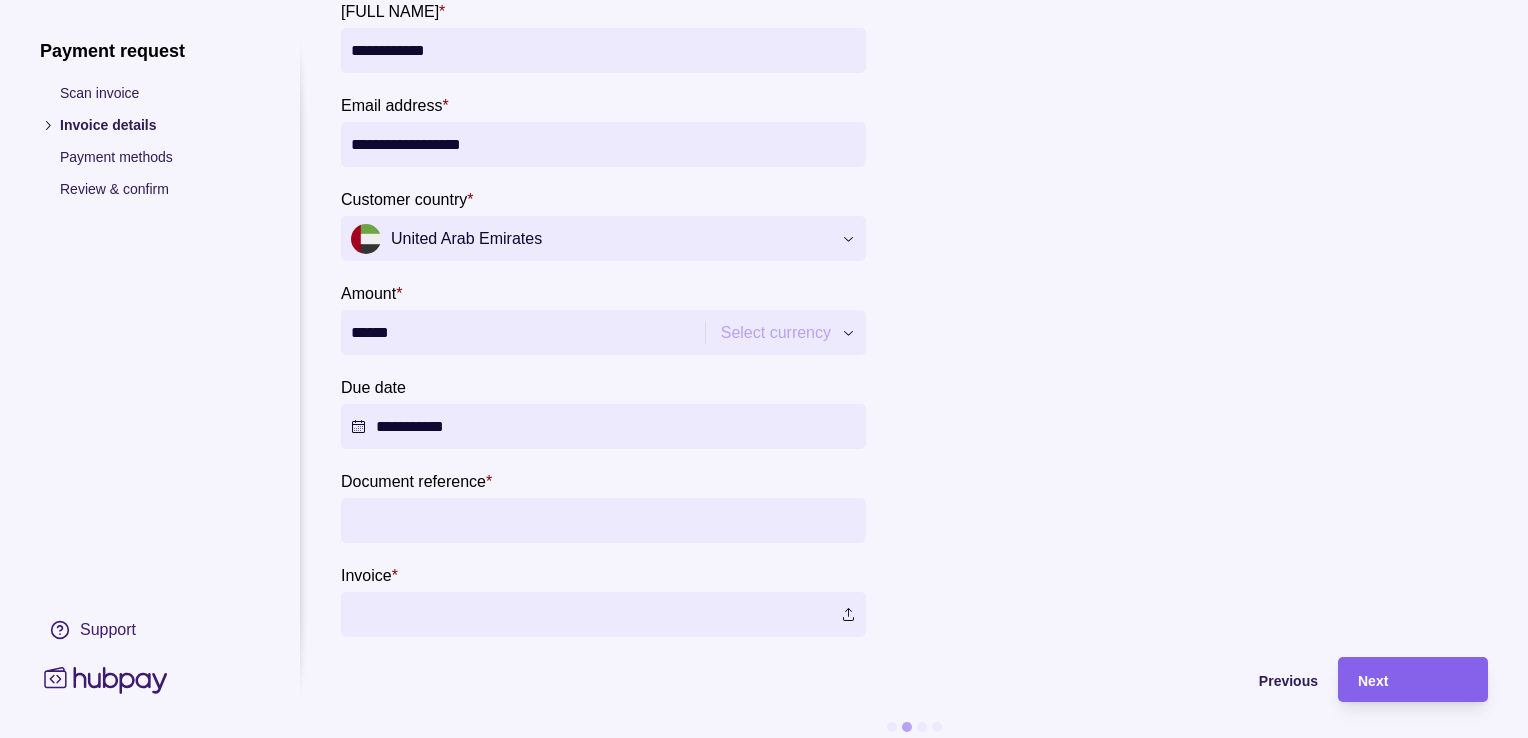 scroll, scrollTop: 287, scrollLeft: 0, axis: vertical 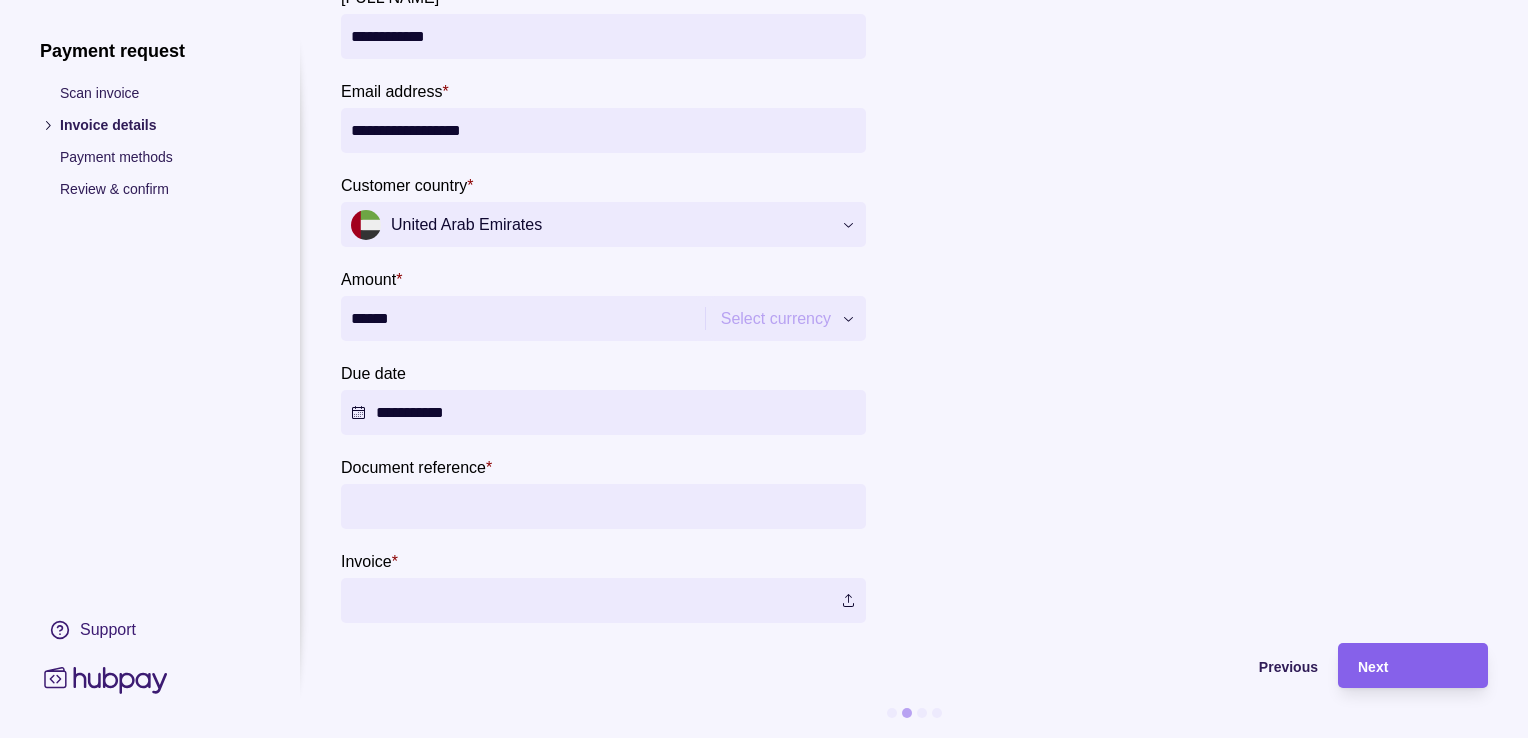 click on "Document reference *" at bounding box center (603, 506) 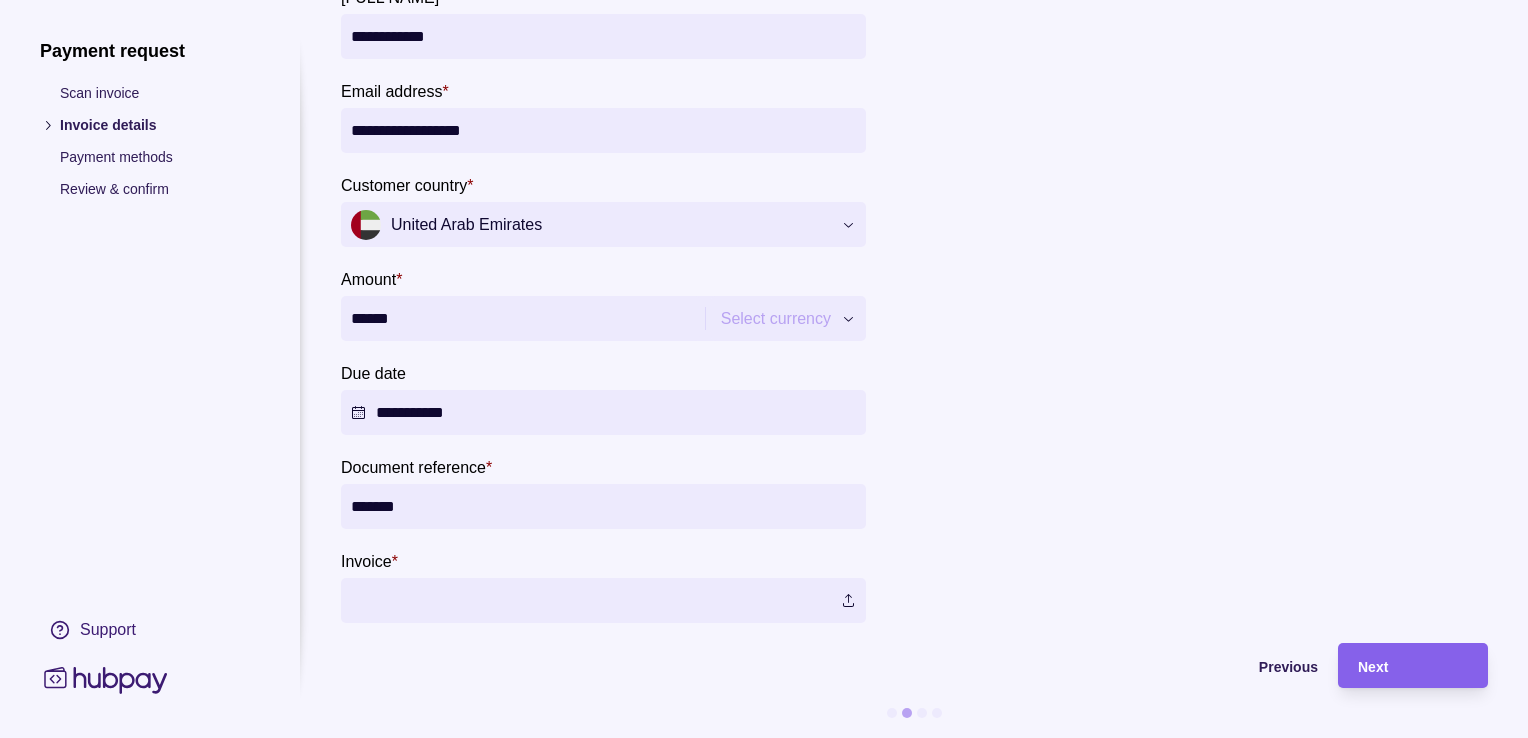 type on "*******" 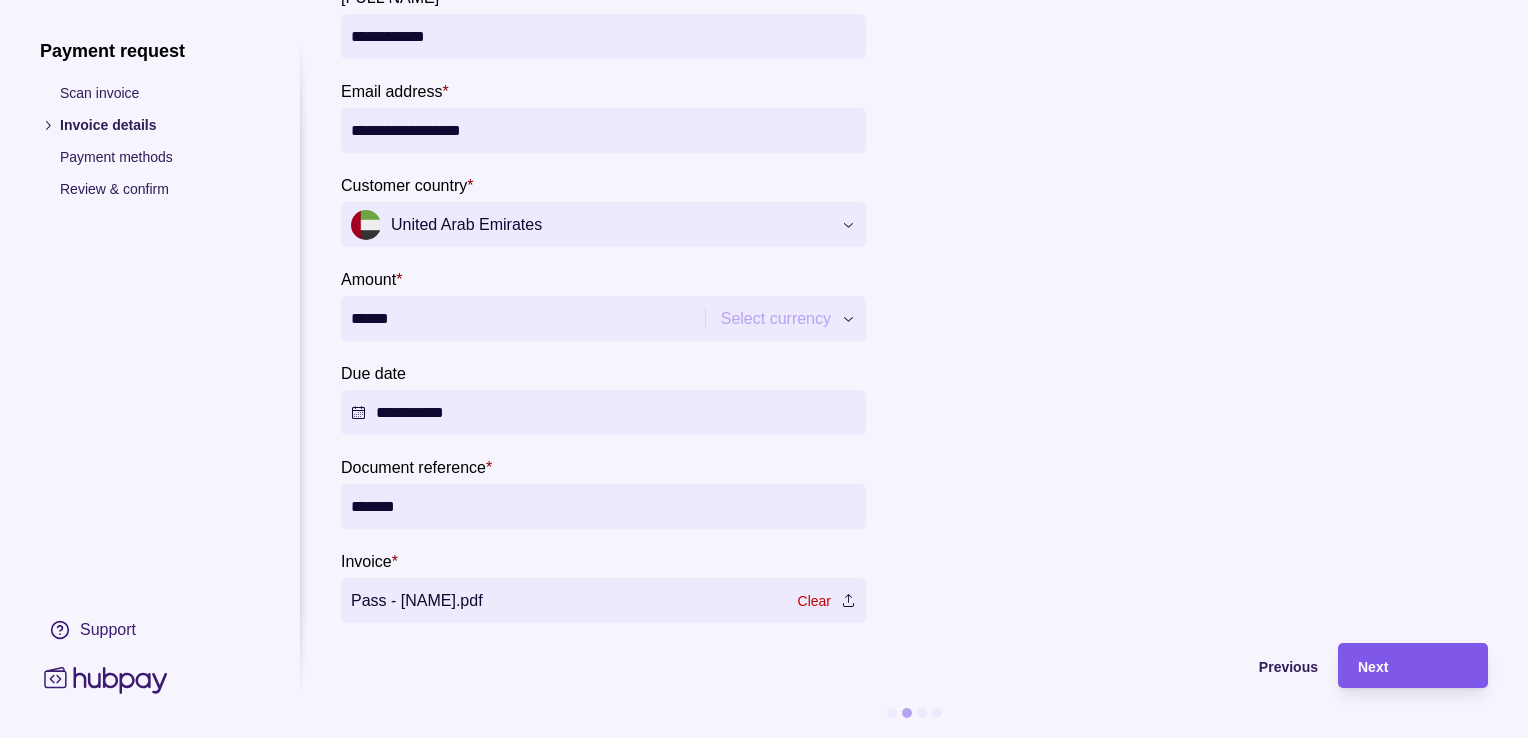 click on "Next" at bounding box center [1413, 666] 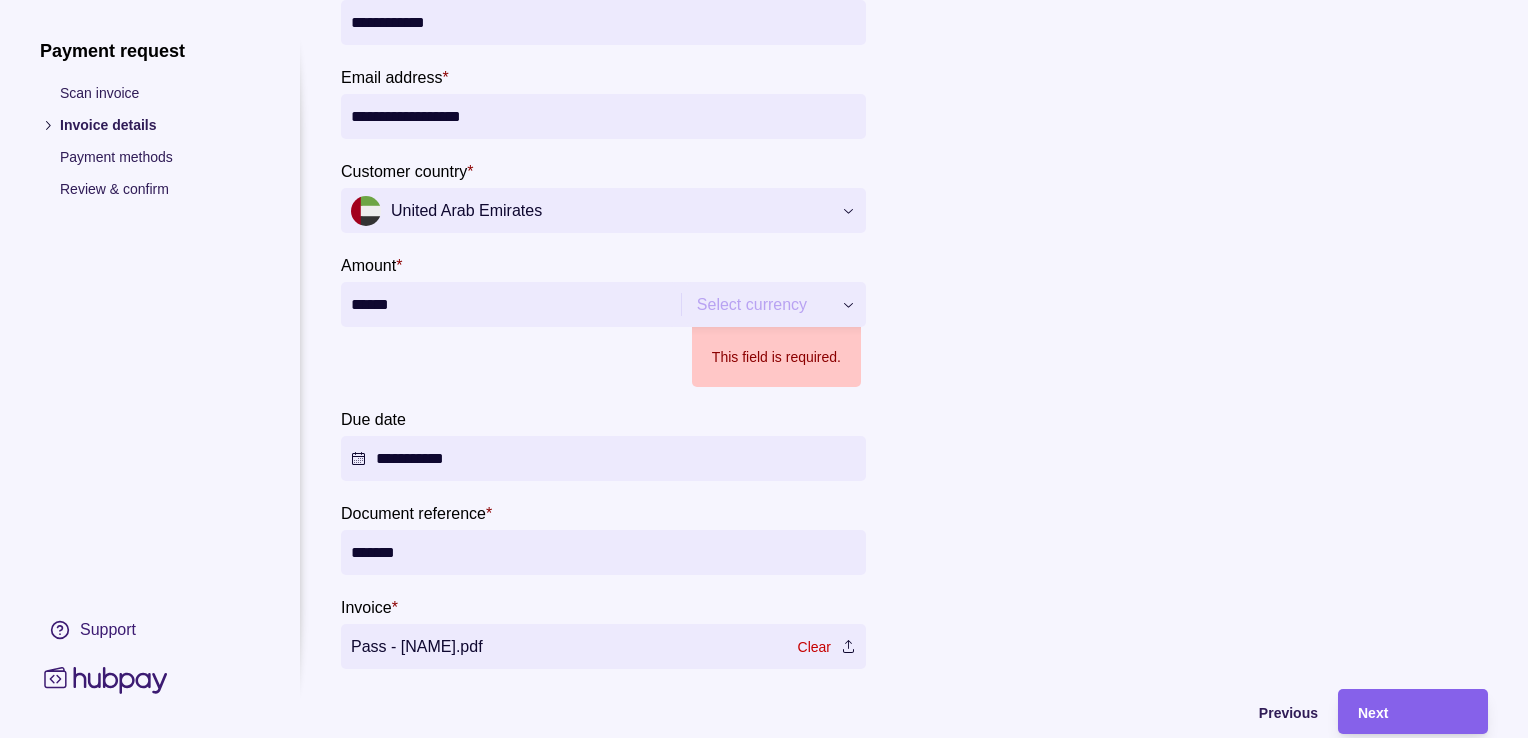 click on "**********" at bounding box center [764, 738] 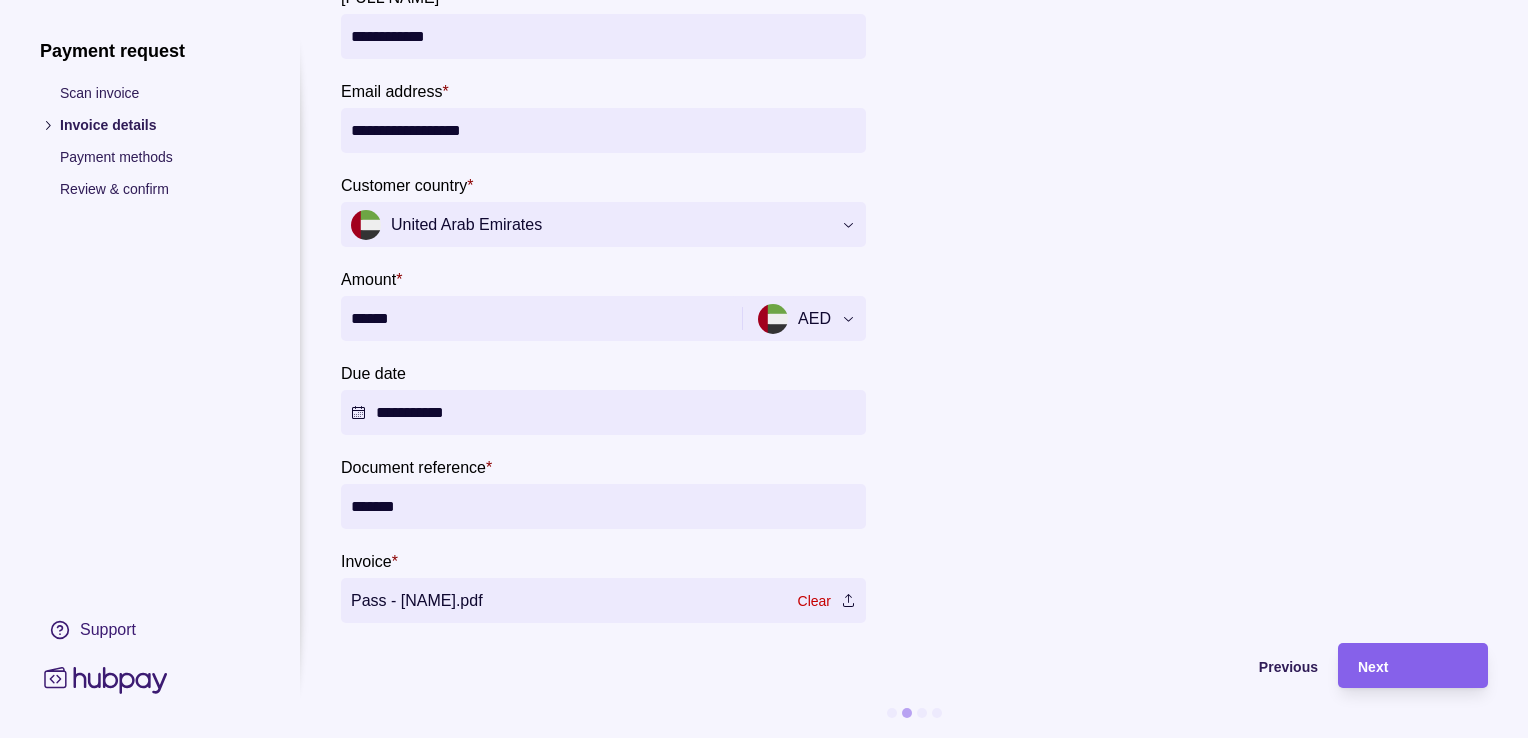 type on "*********" 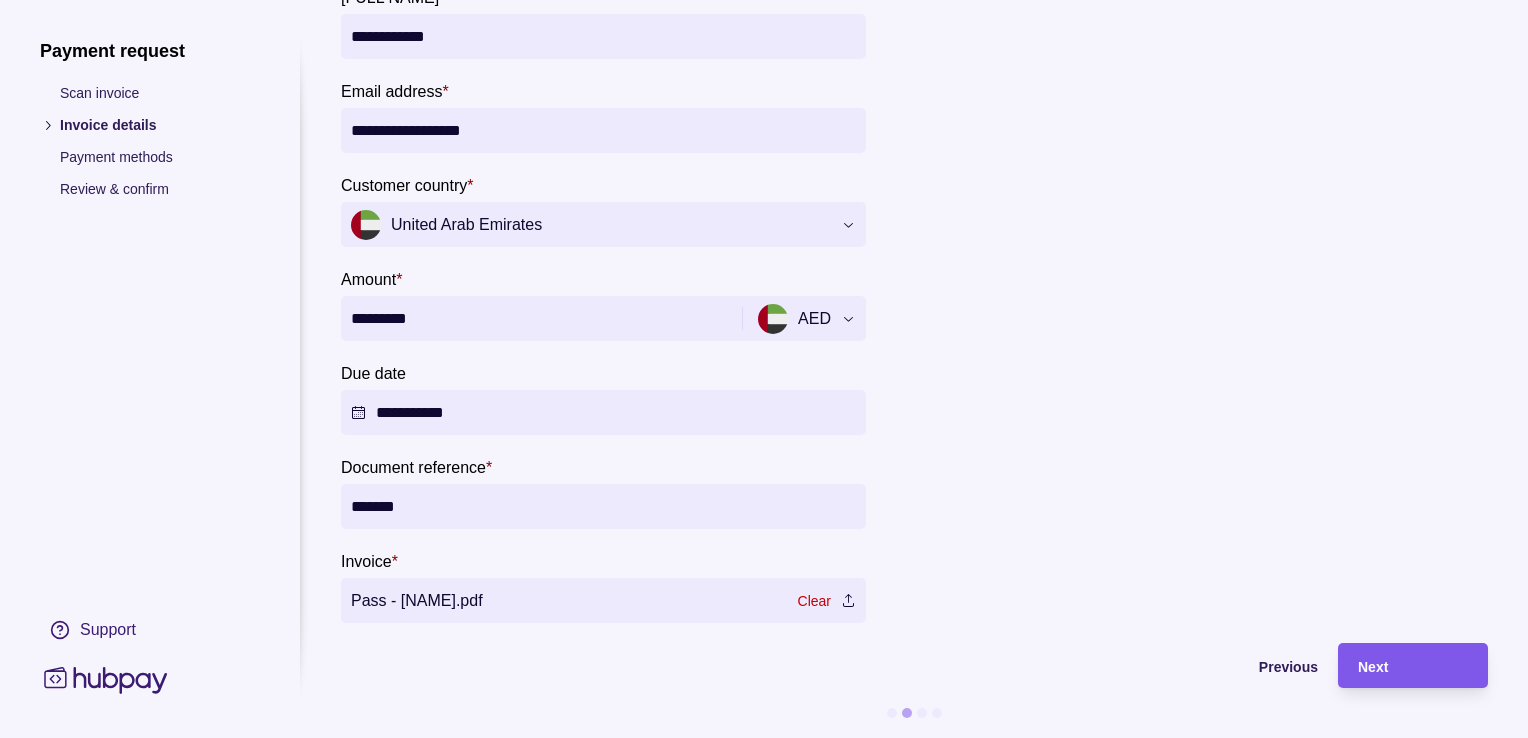 click on "Next" at bounding box center (1413, 666) 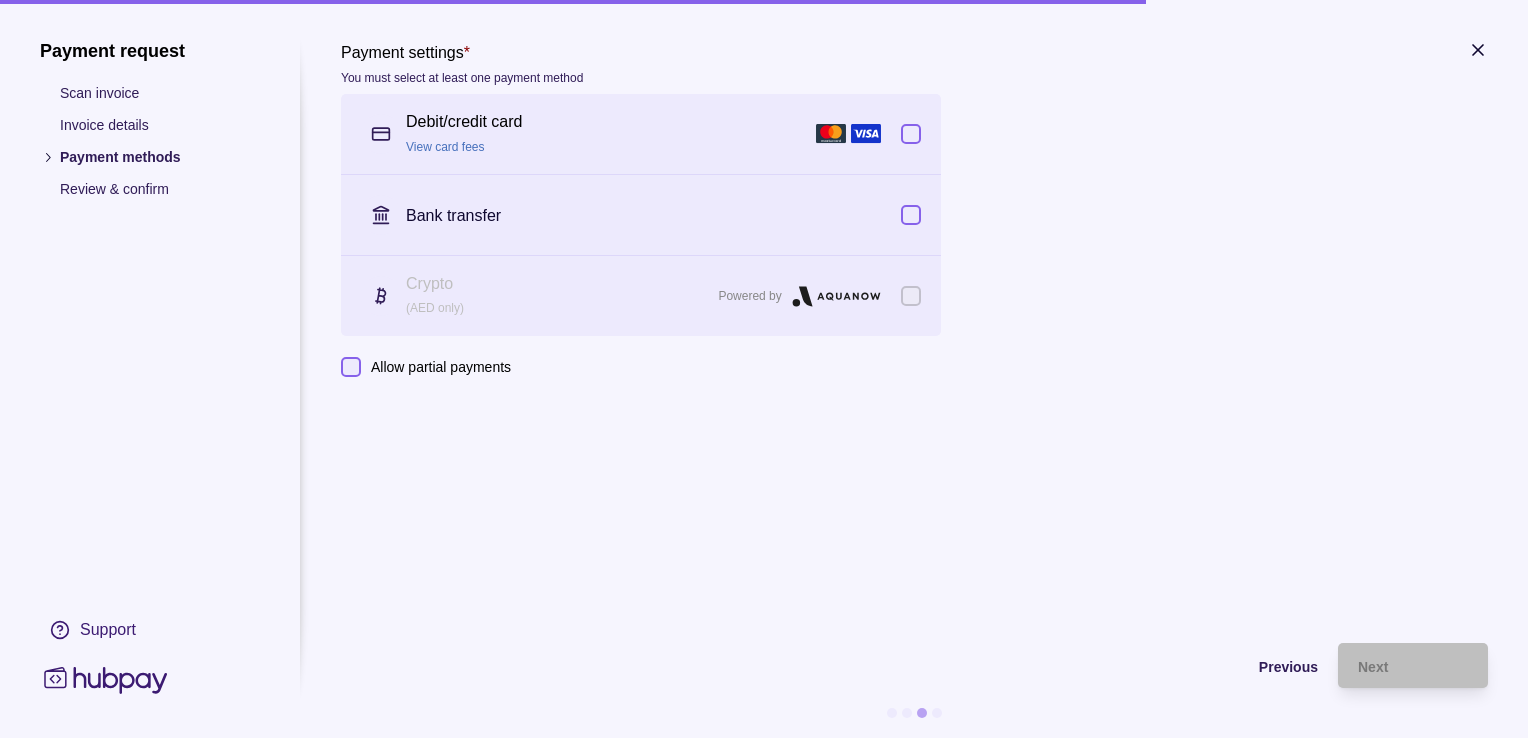 scroll, scrollTop: 0, scrollLeft: 0, axis: both 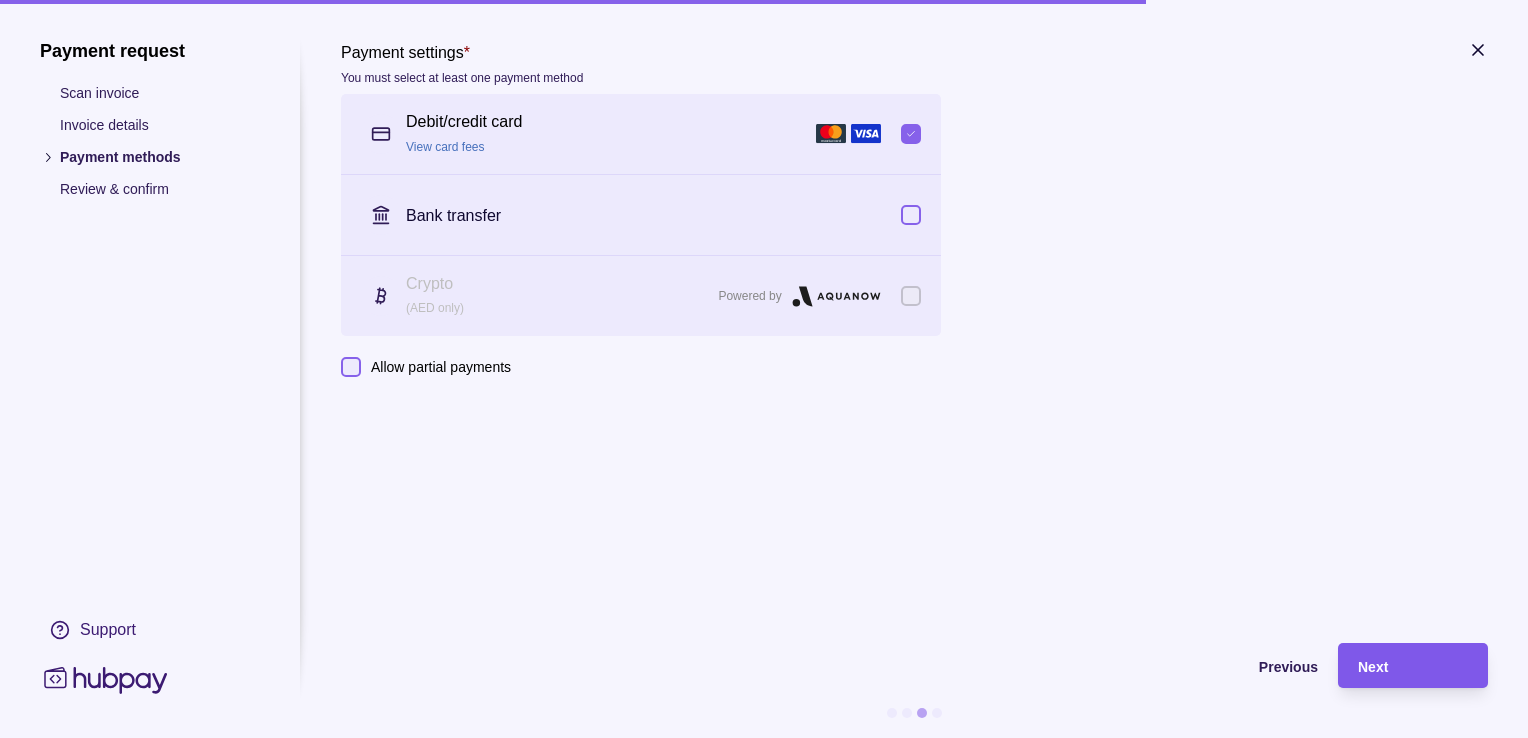 click on "Next" at bounding box center [1413, 666] 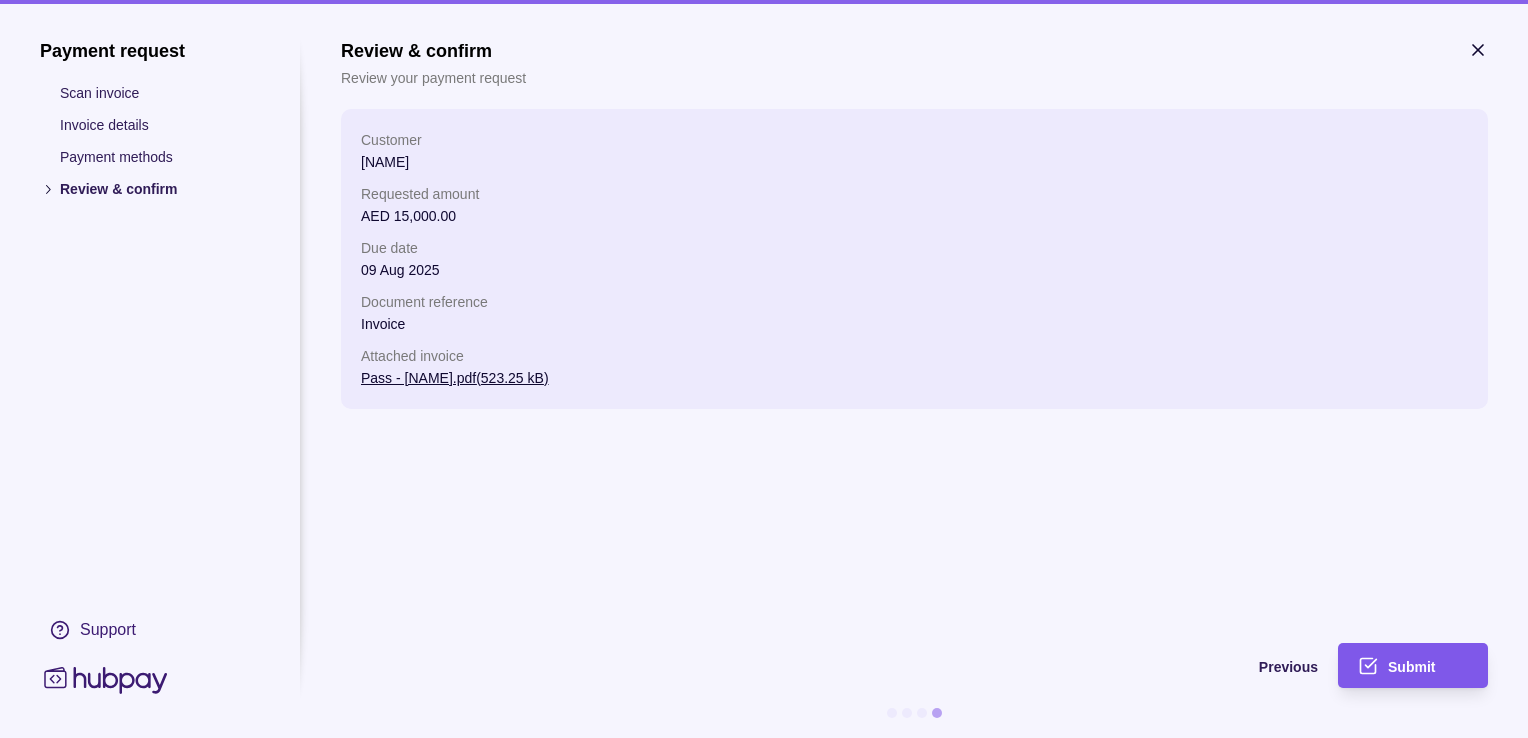 click on "Submit" at bounding box center (1411, 667) 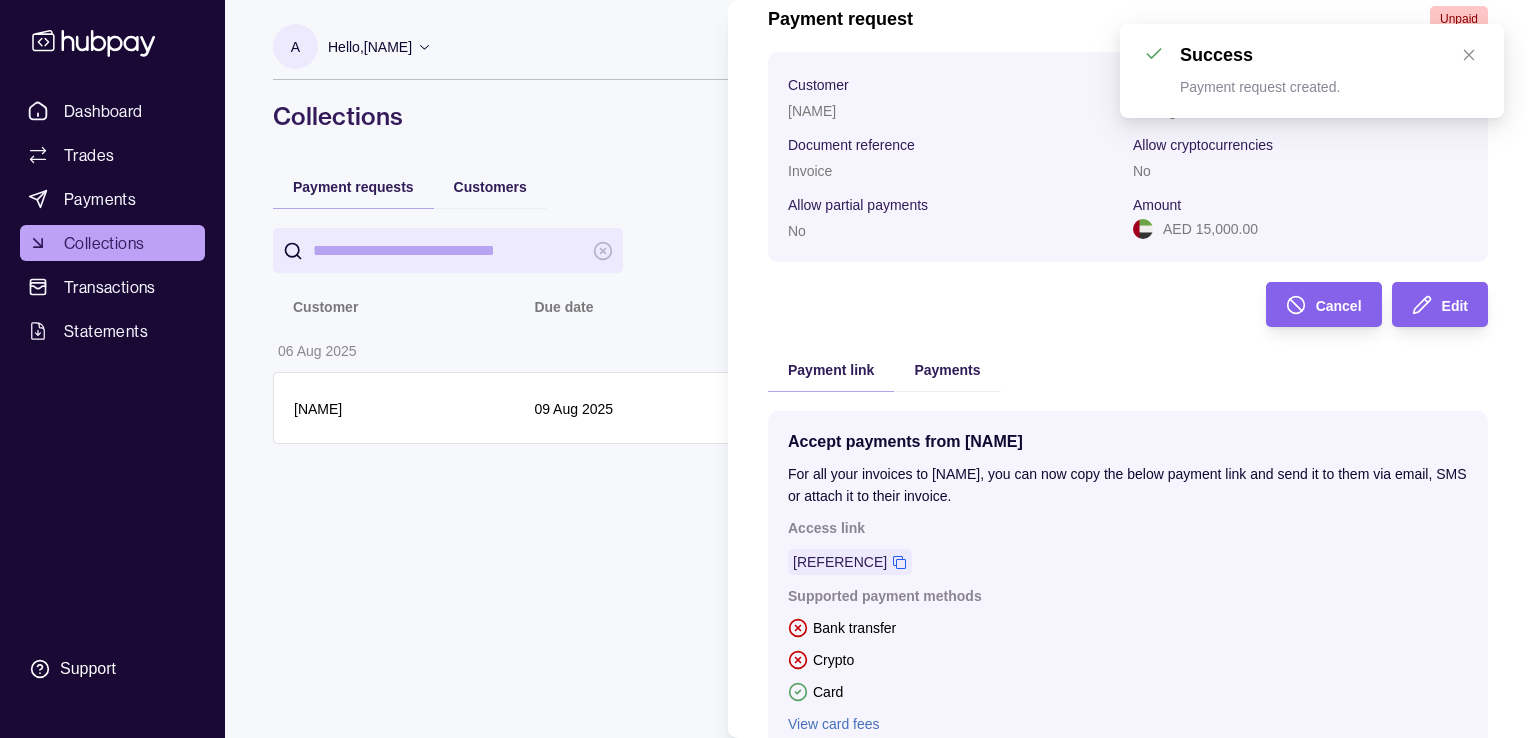 scroll, scrollTop: 200, scrollLeft: 0, axis: vertical 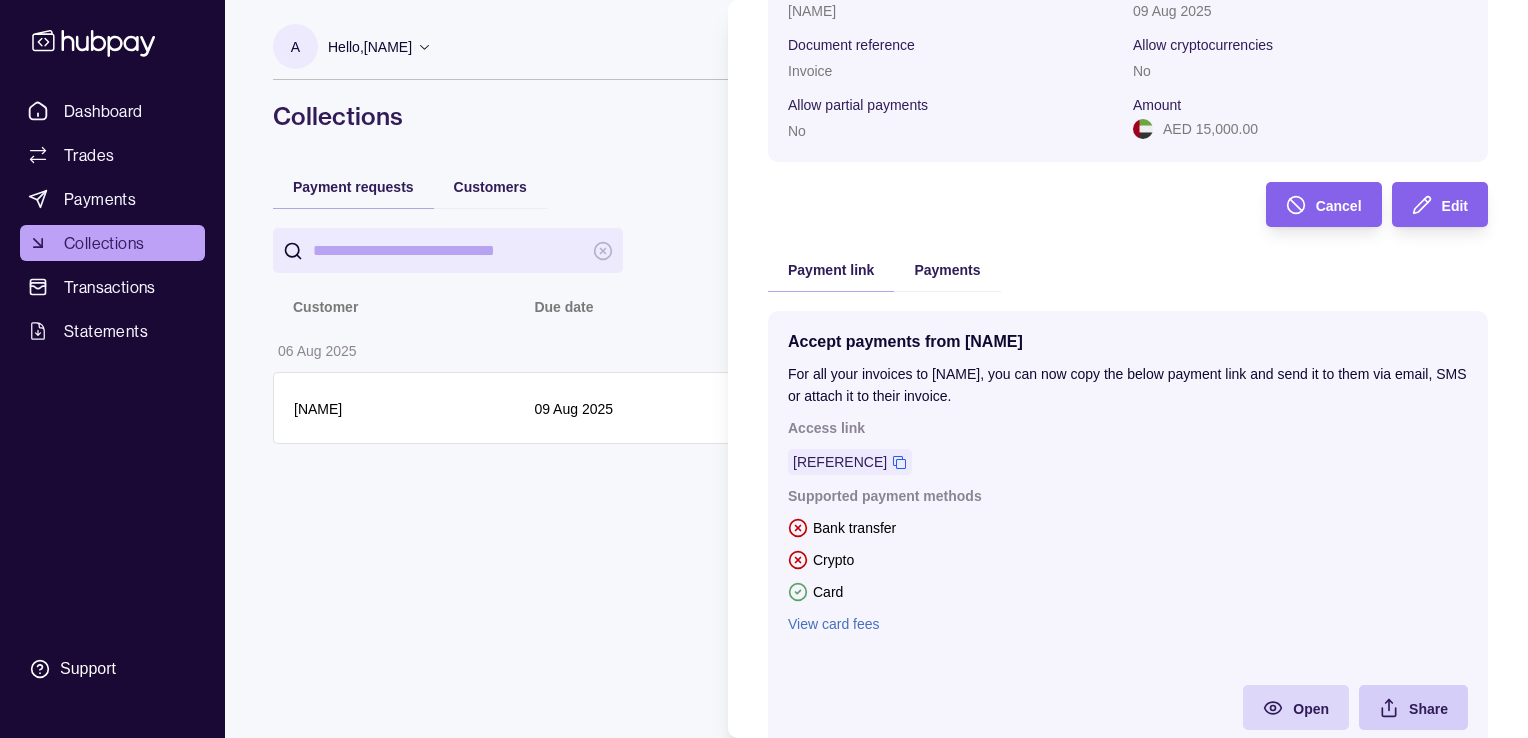 click on "Share" at bounding box center (1428, 708) 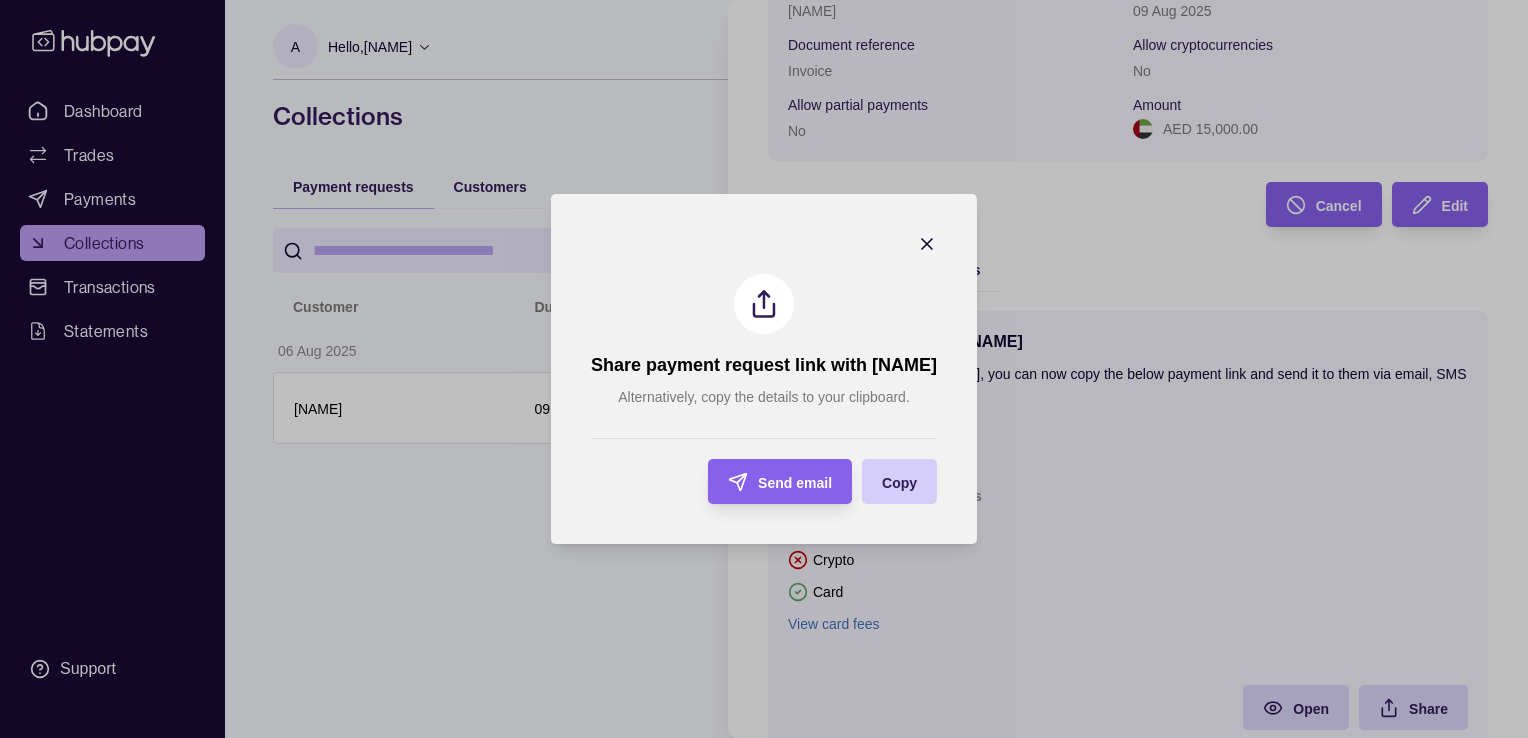 click on "Copy" at bounding box center [899, 483] 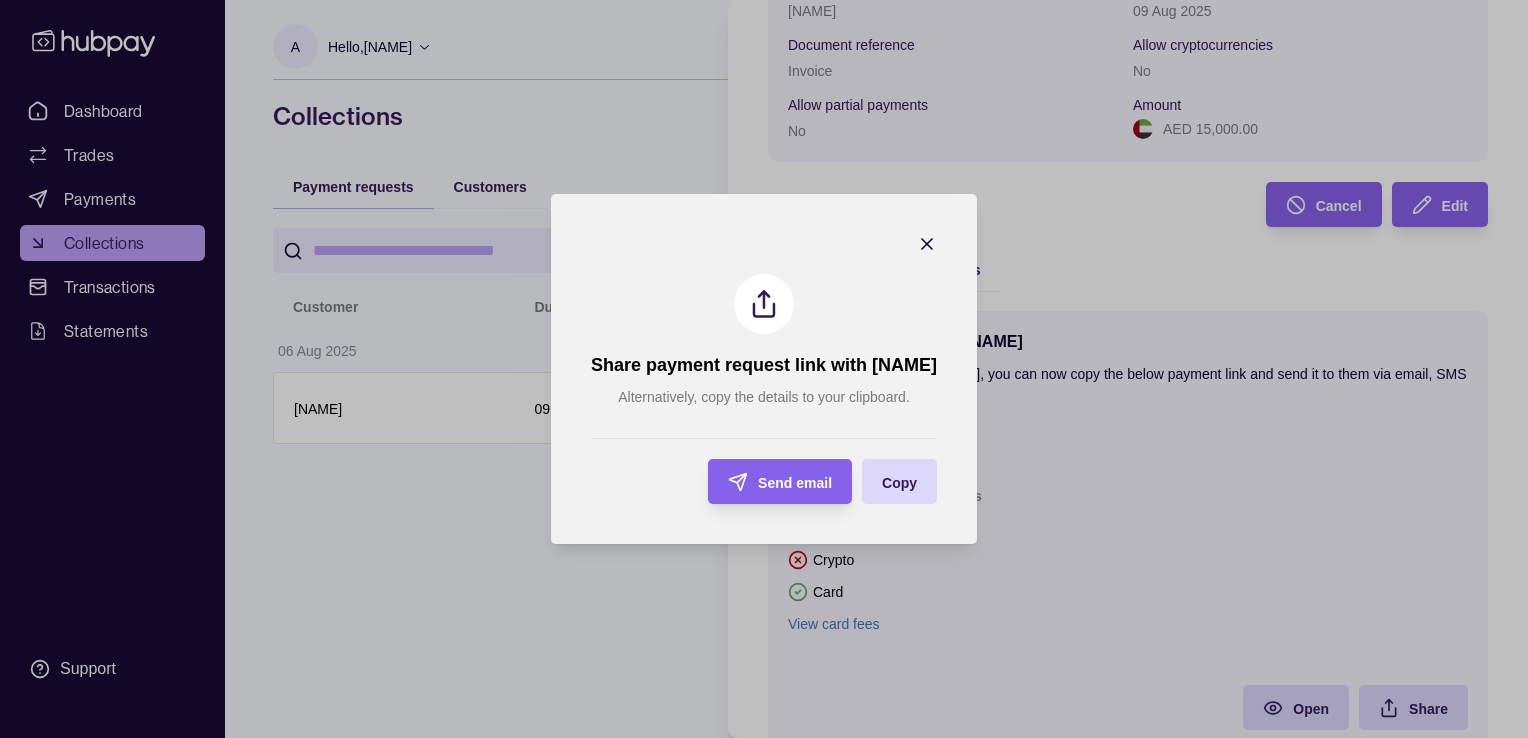 click 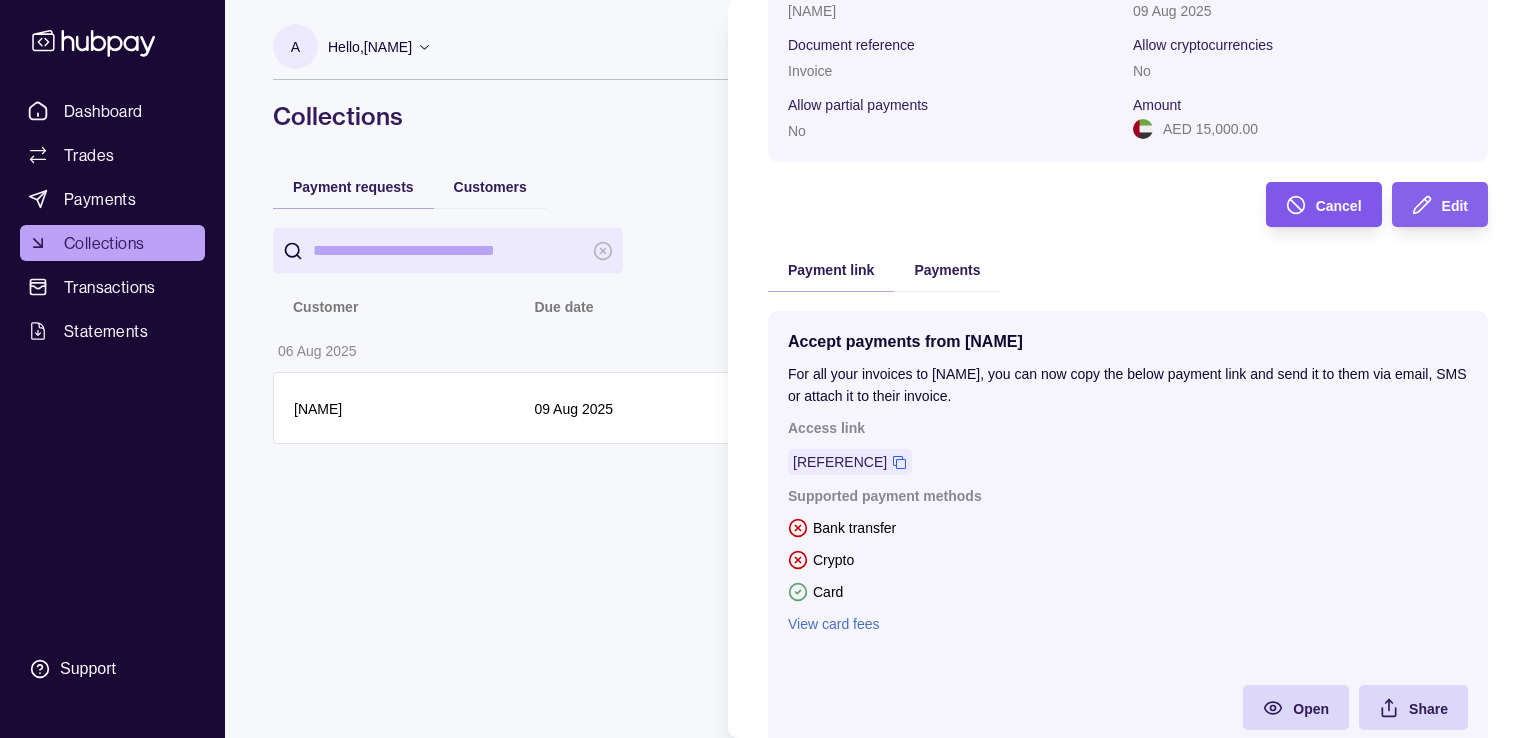 click on "Cancel" at bounding box center [1309, 204] 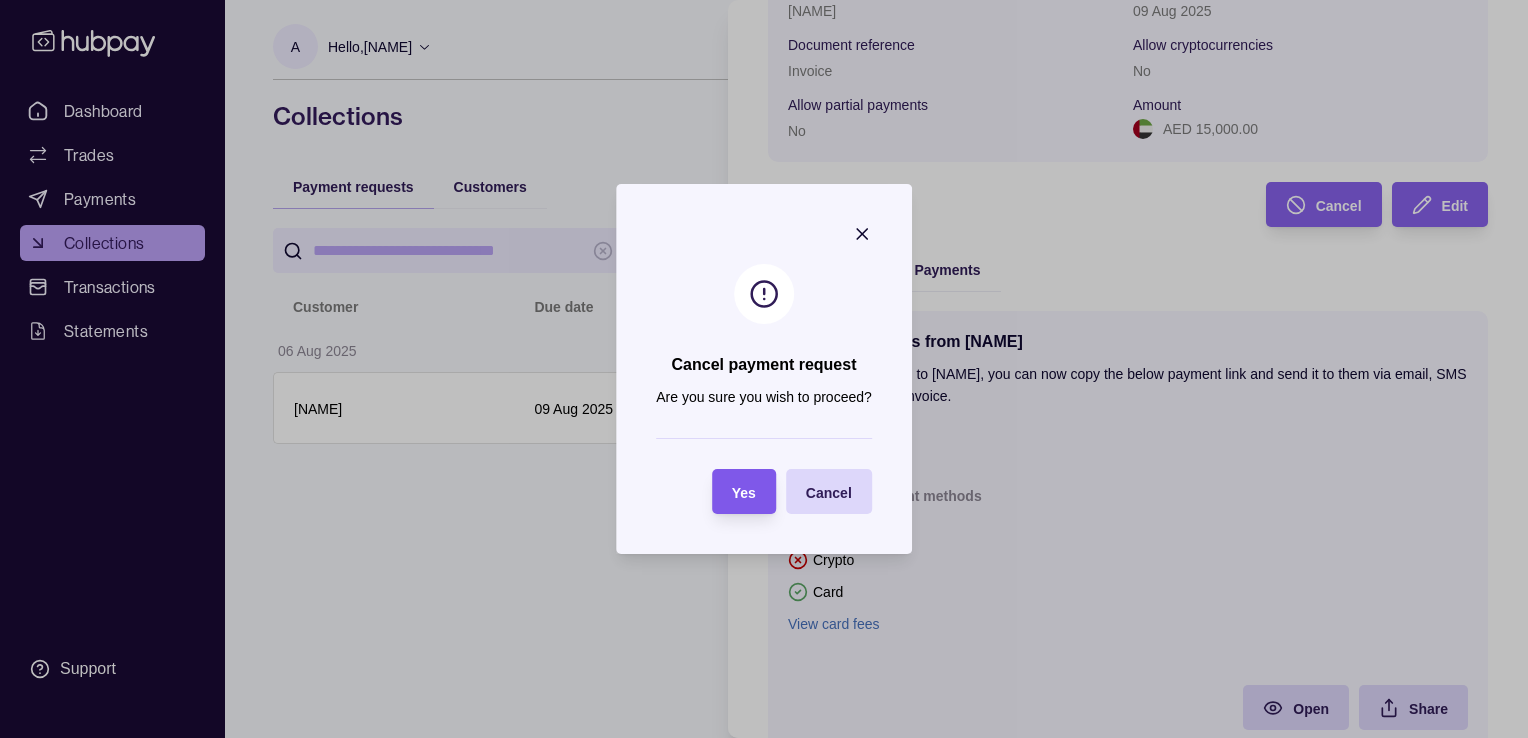 click on "Yes" at bounding box center [744, 493] 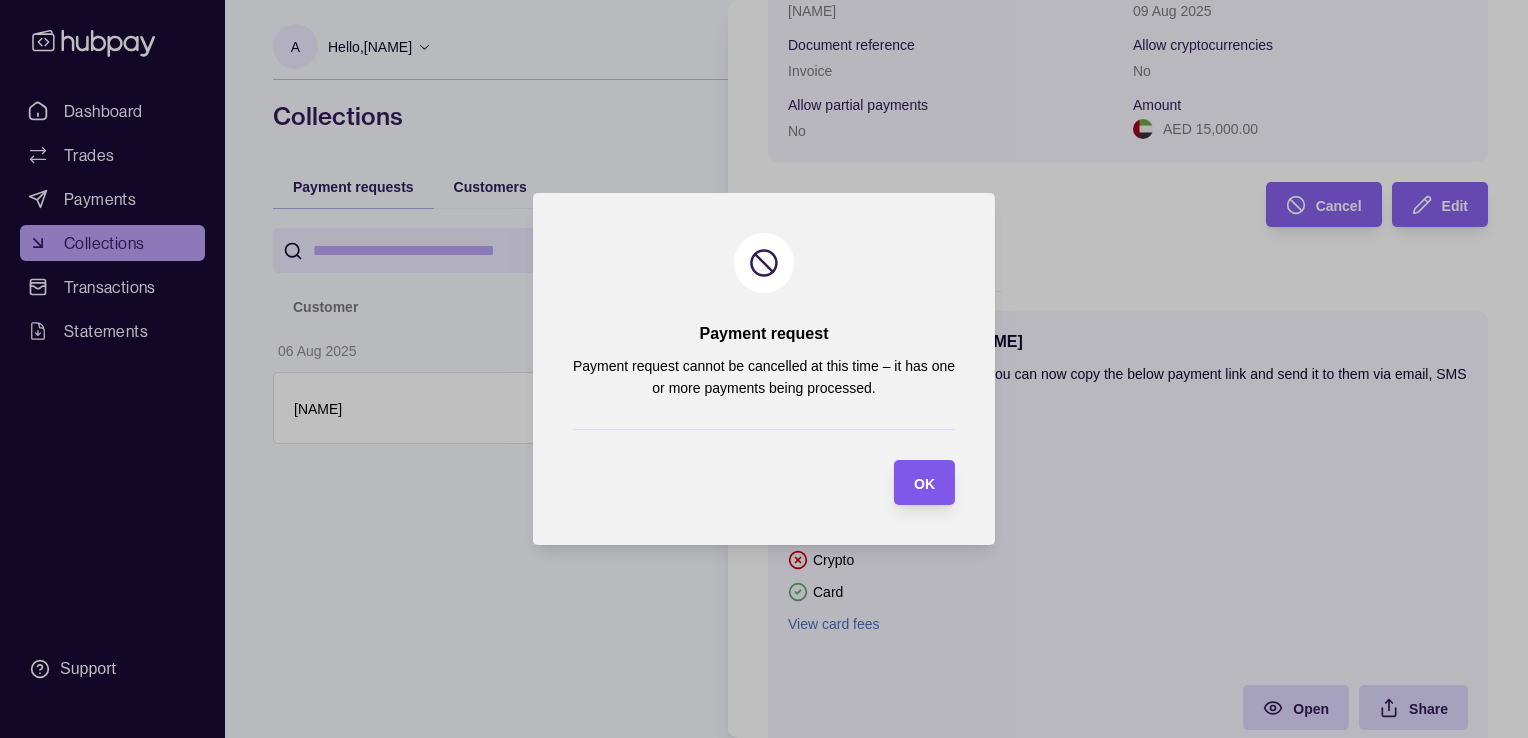 click on "OK" at bounding box center (924, 484) 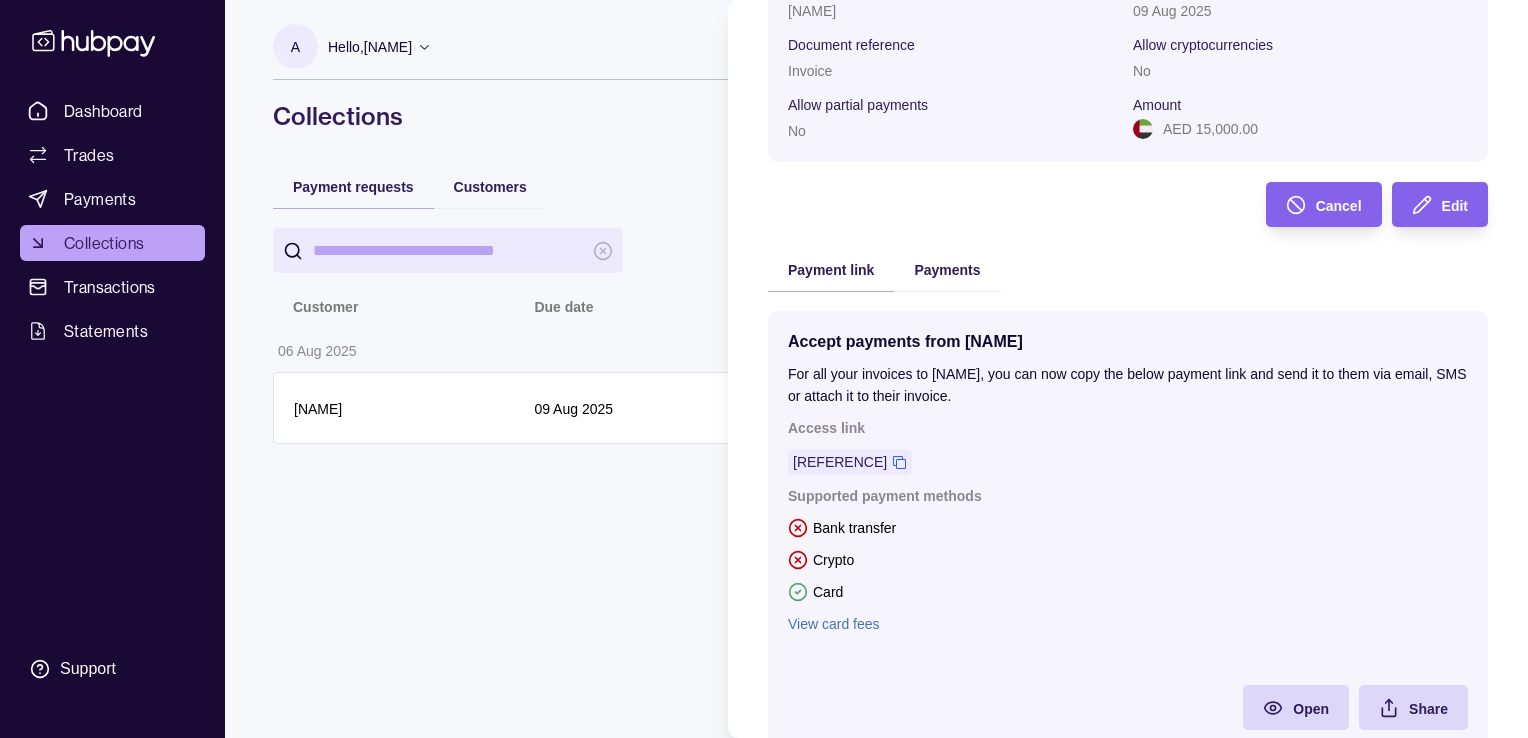 scroll, scrollTop: 0, scrollLeft: 0, axis: both 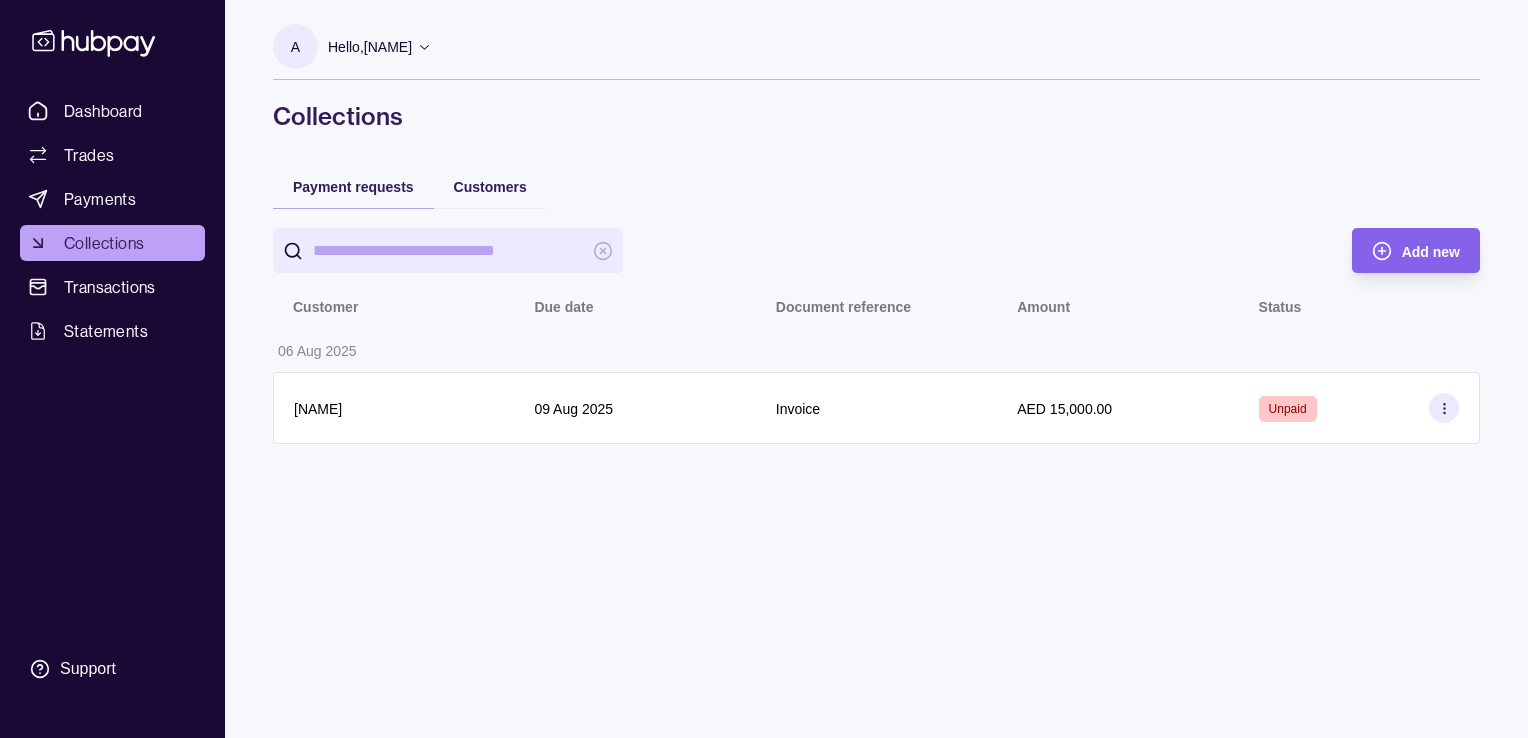 click on "A Hello, [NAME] [COMPANY_NAME] Account Terms and conditions Privacy policy Sign out Collections Payment requests Customers Add new Customer Due date Document reference Amount Status [DATE] [NAME] [INVOICE_TYPE] AED [AMOUNT] [STATUS] Collections | Hubpay" at bounding box center [764, 369] 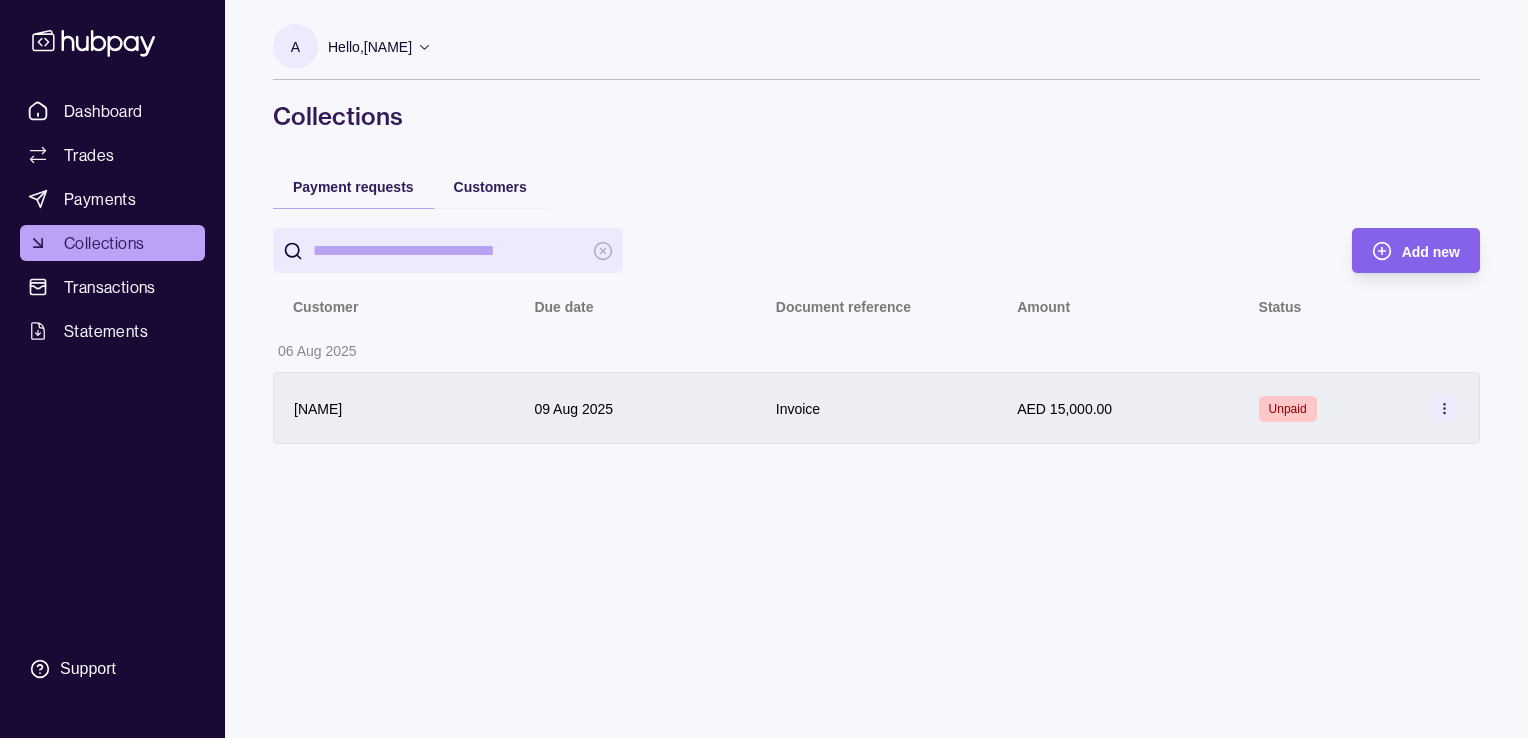 click 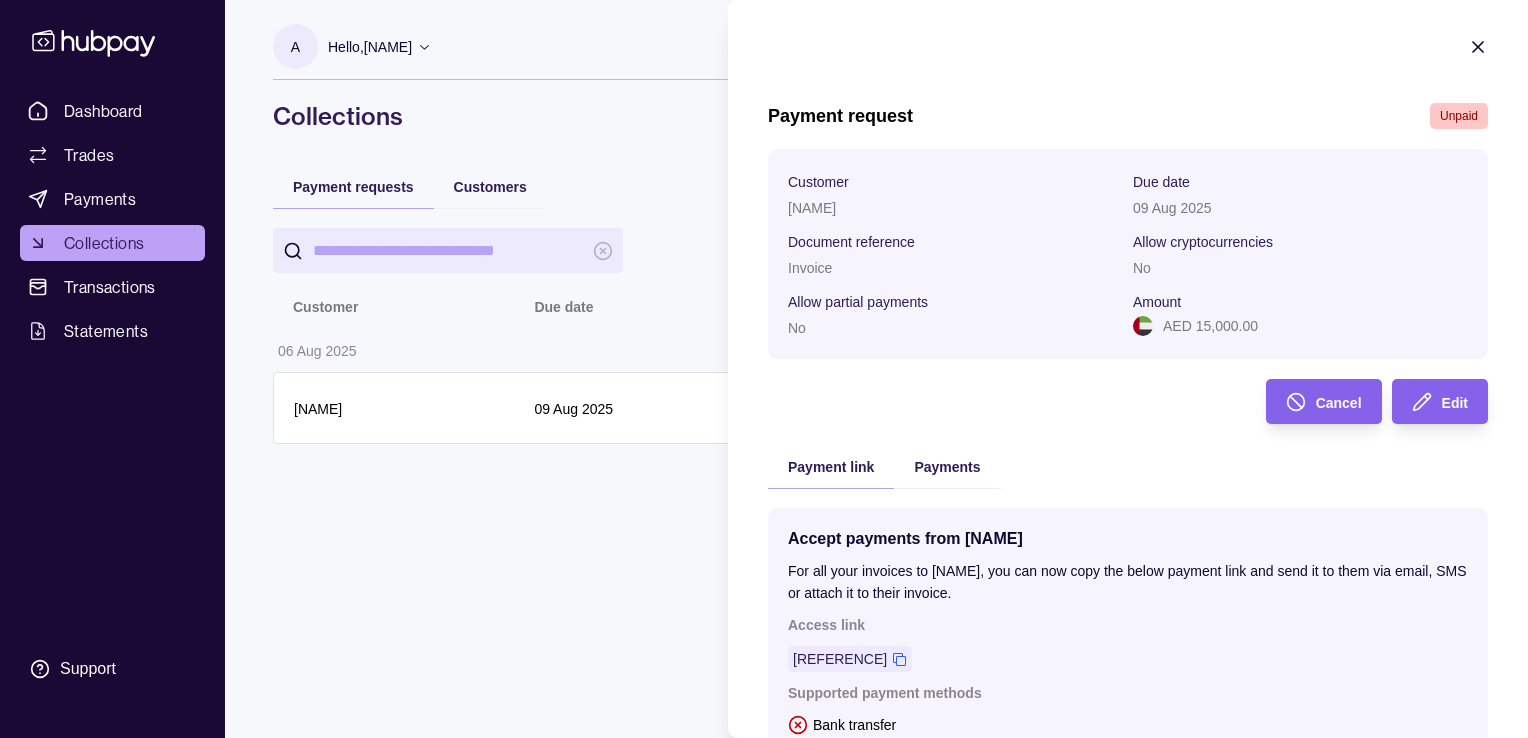 scroll, scrollTop: 0, scrollLeft: 0, axis: both 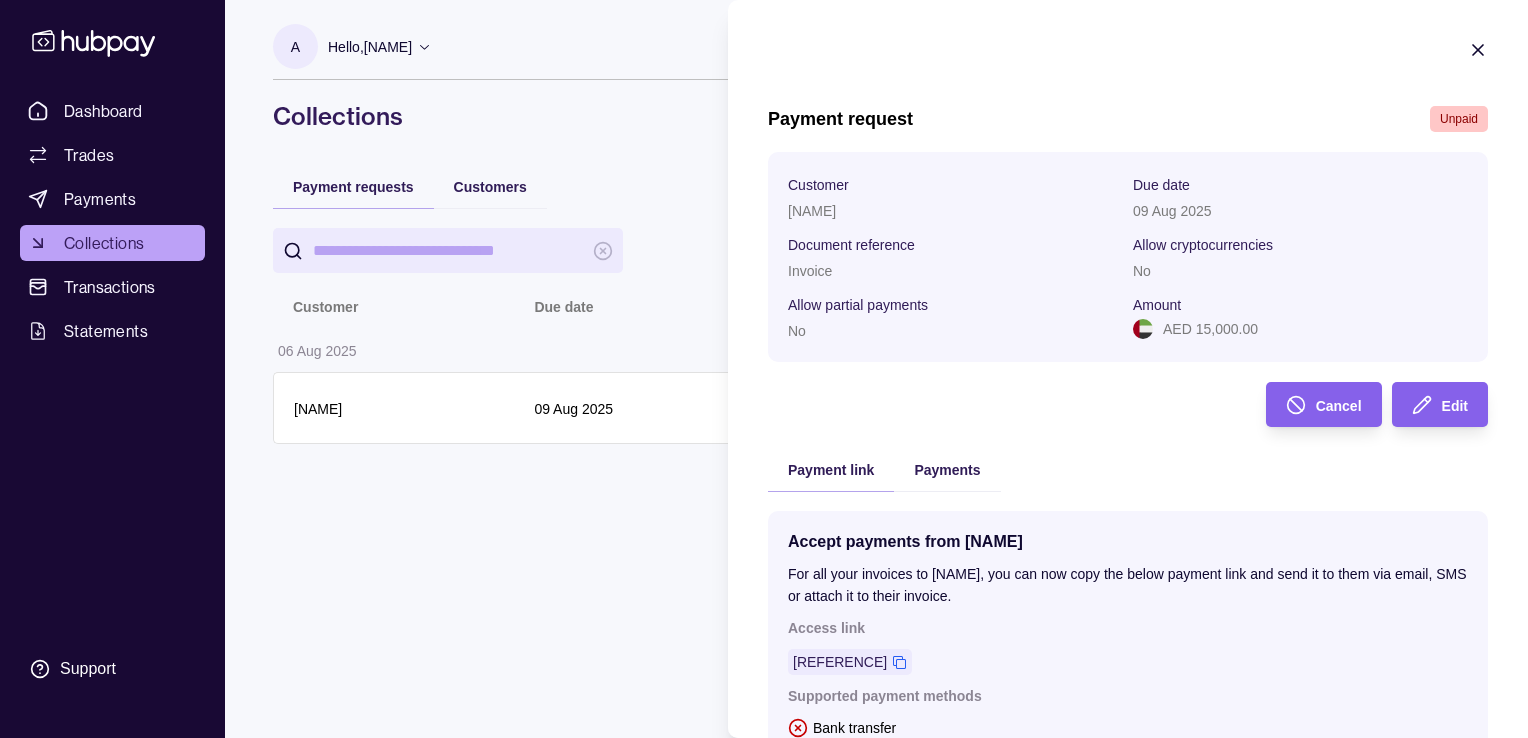click on "Payments" at bounding box center (947, 469) 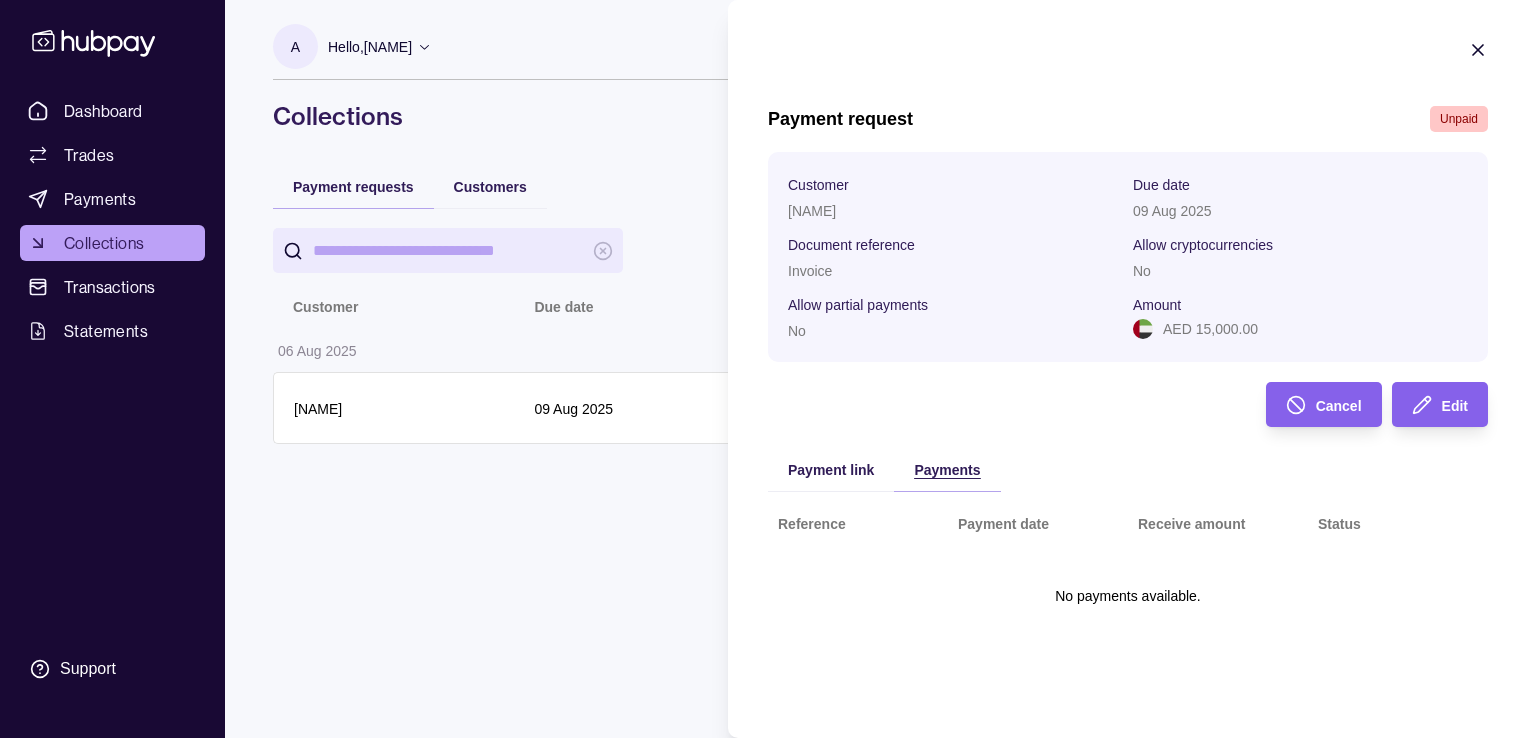 click on "Payments" at bounding box center [947, 470] 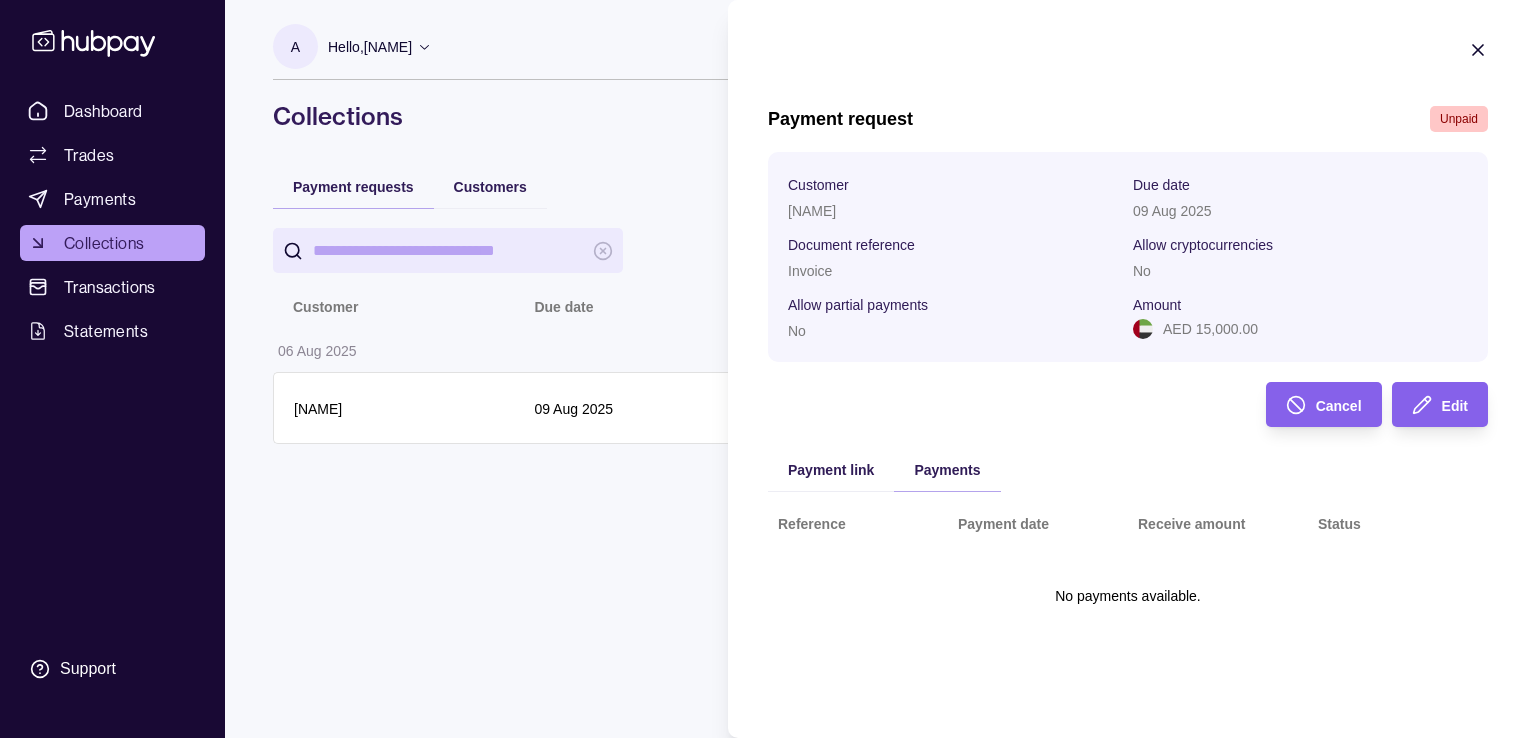 click 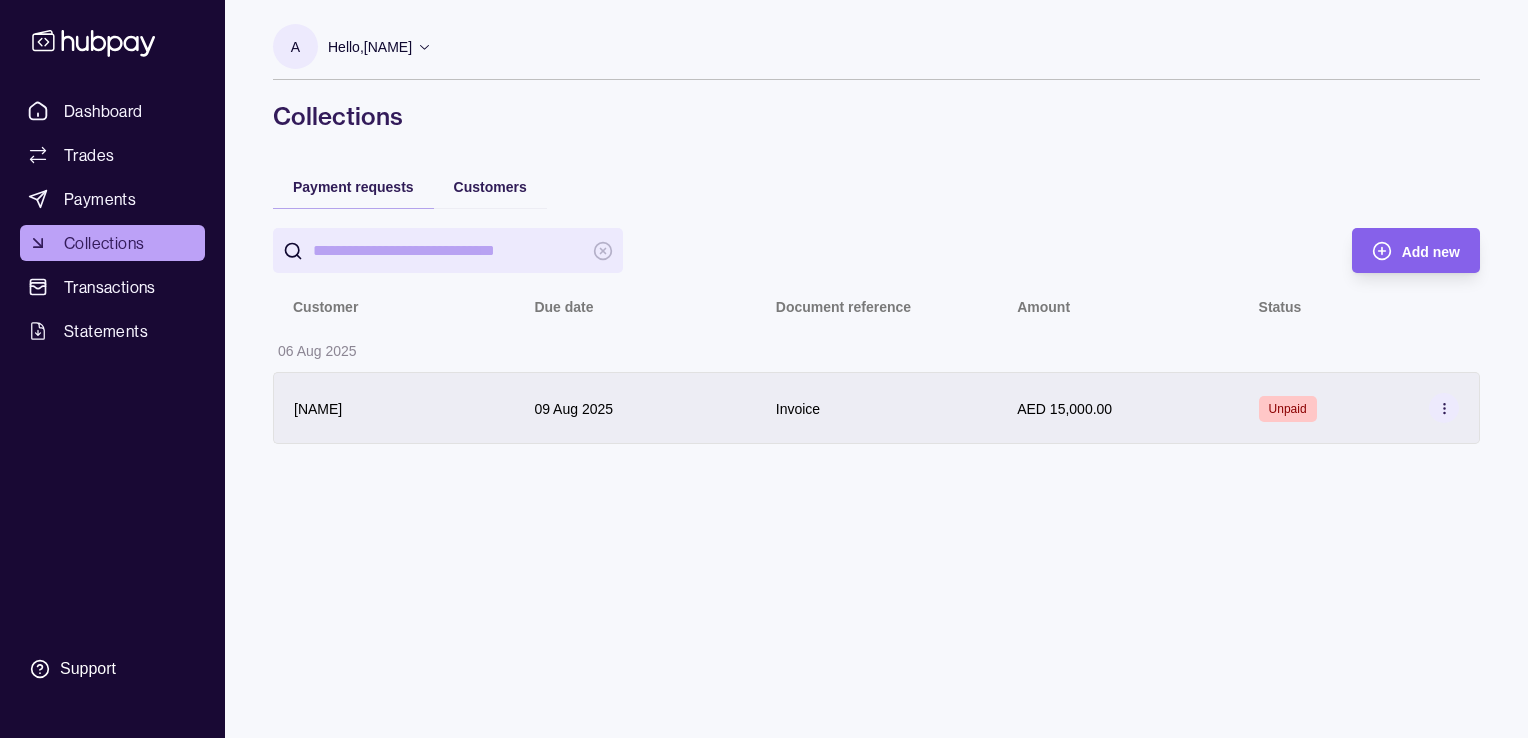 click 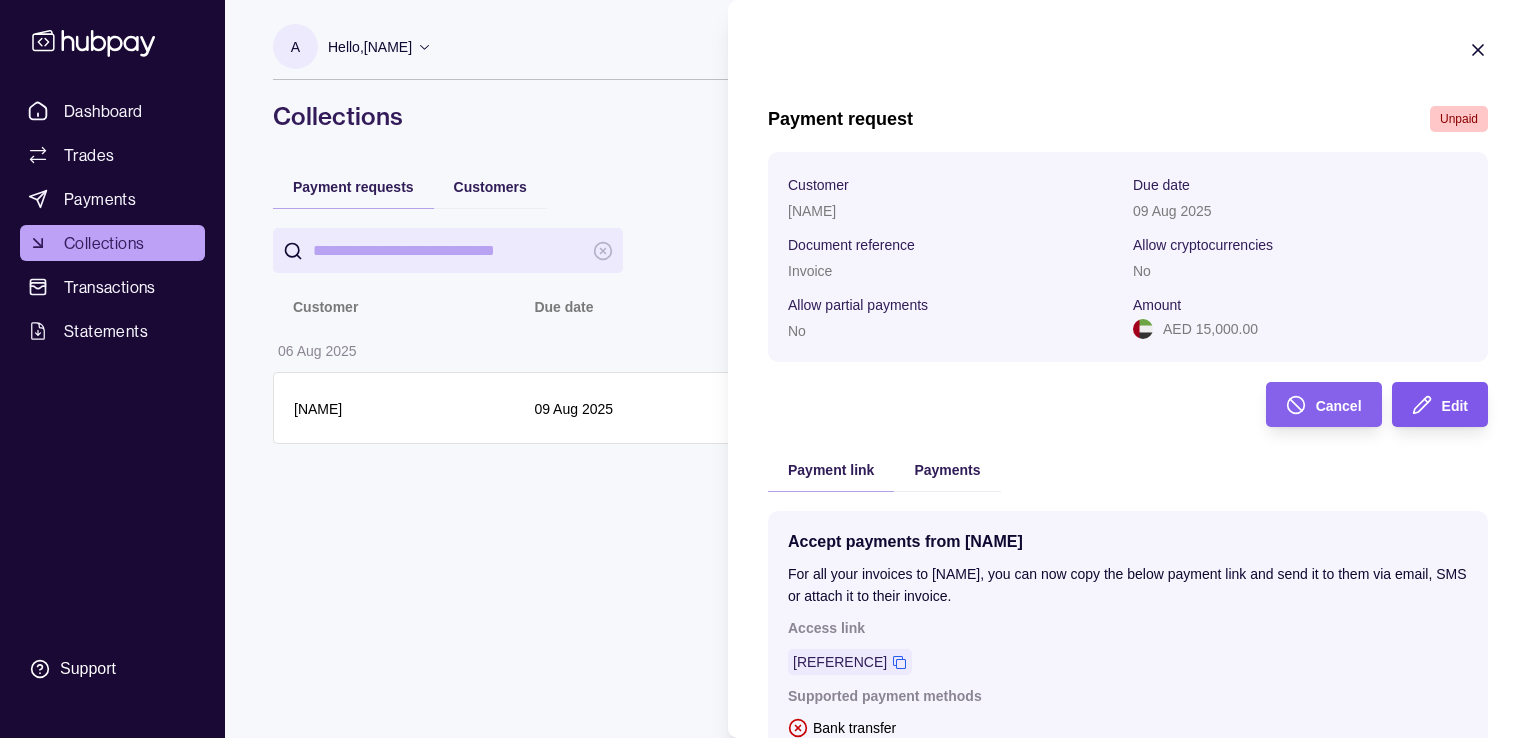click on "Edit" at bounding box center [1455, 406] 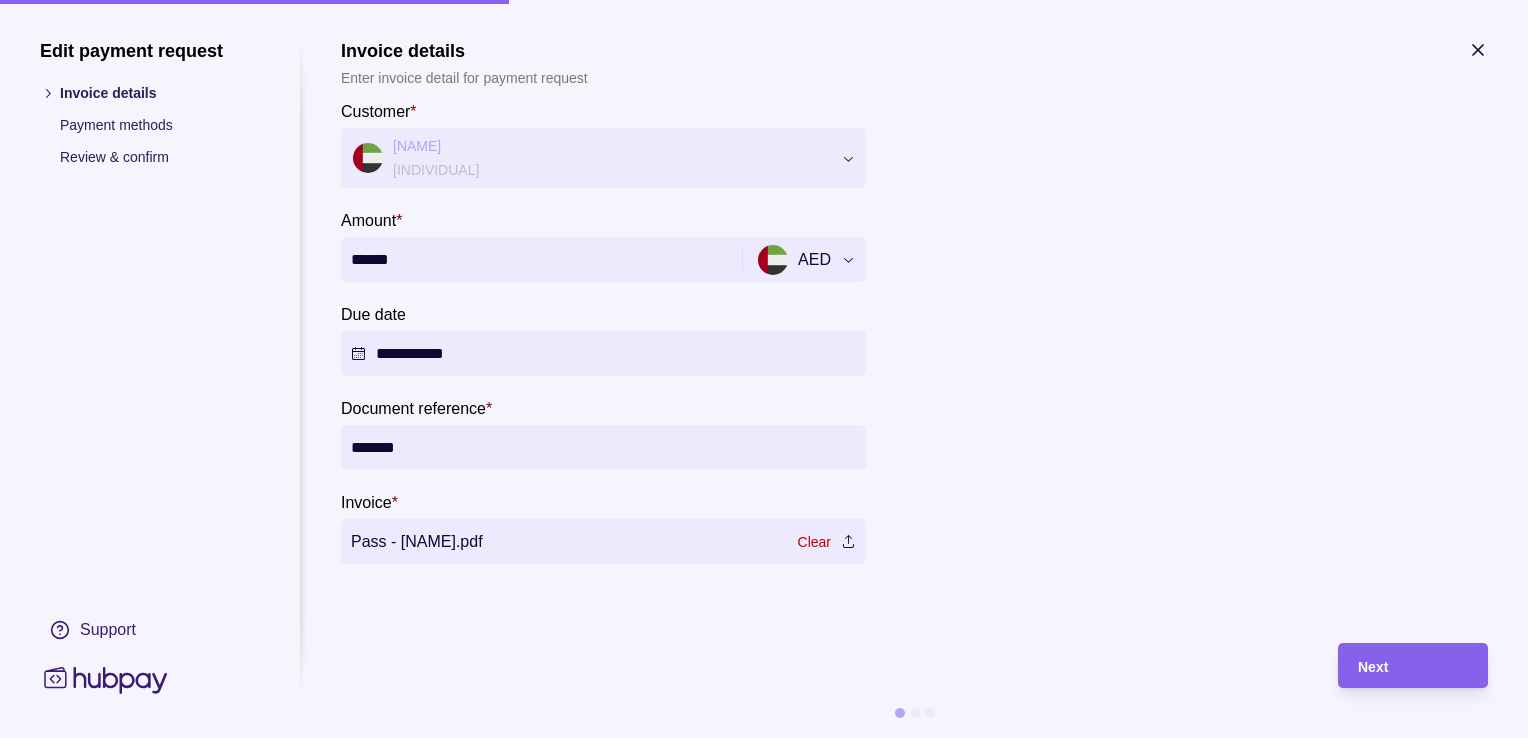 click on "******" at bounding box center [539, 259] 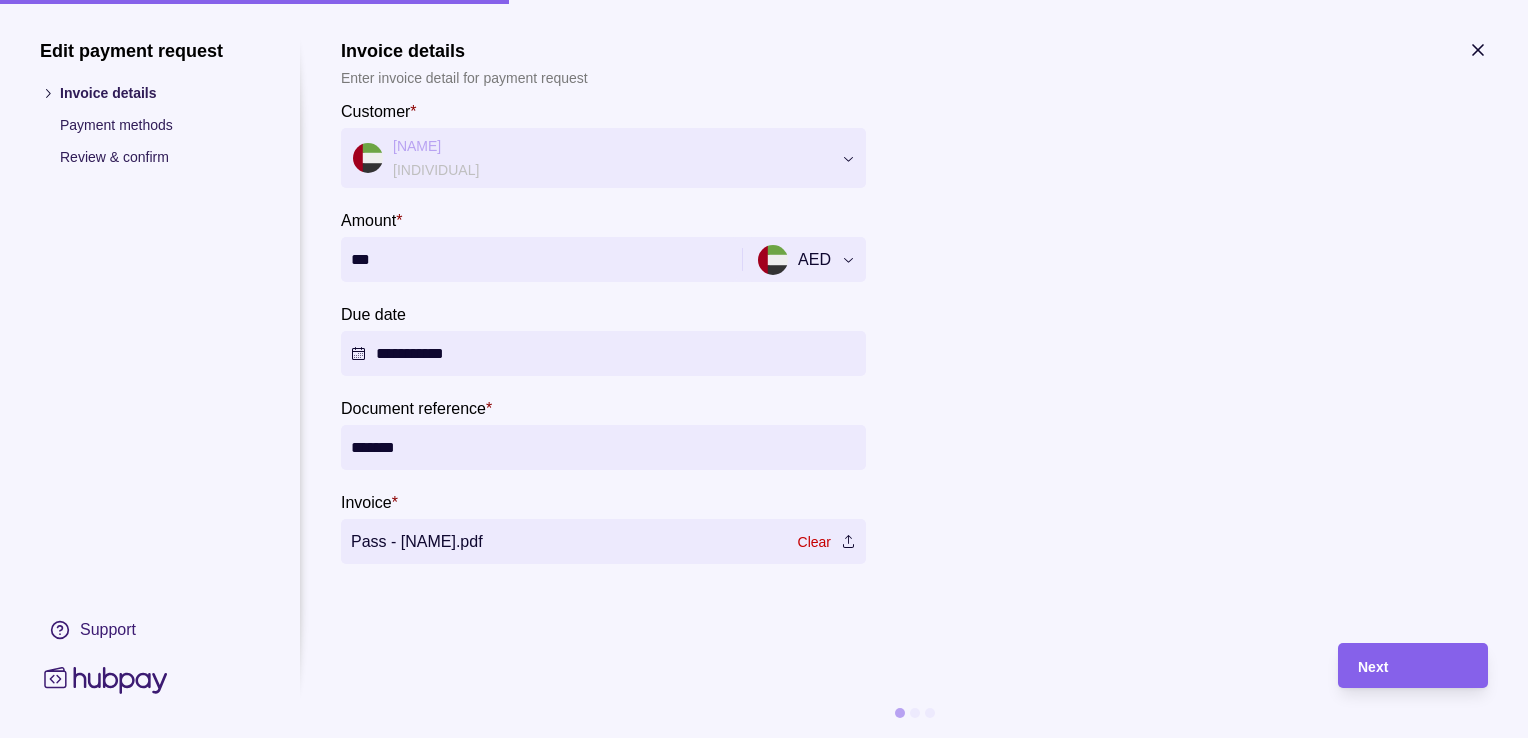 type on "***" 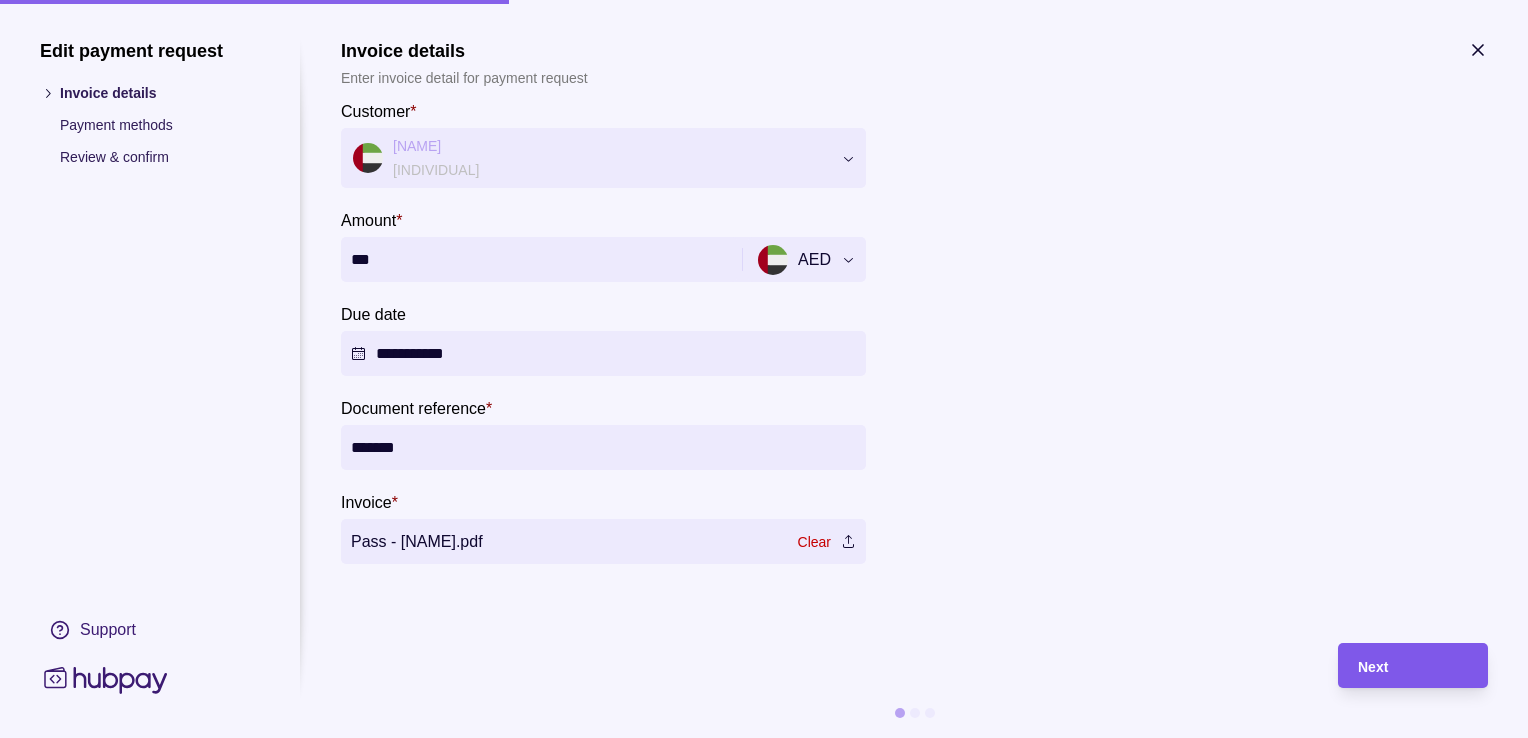 click on "Next" at bounding box center [1398, 665] 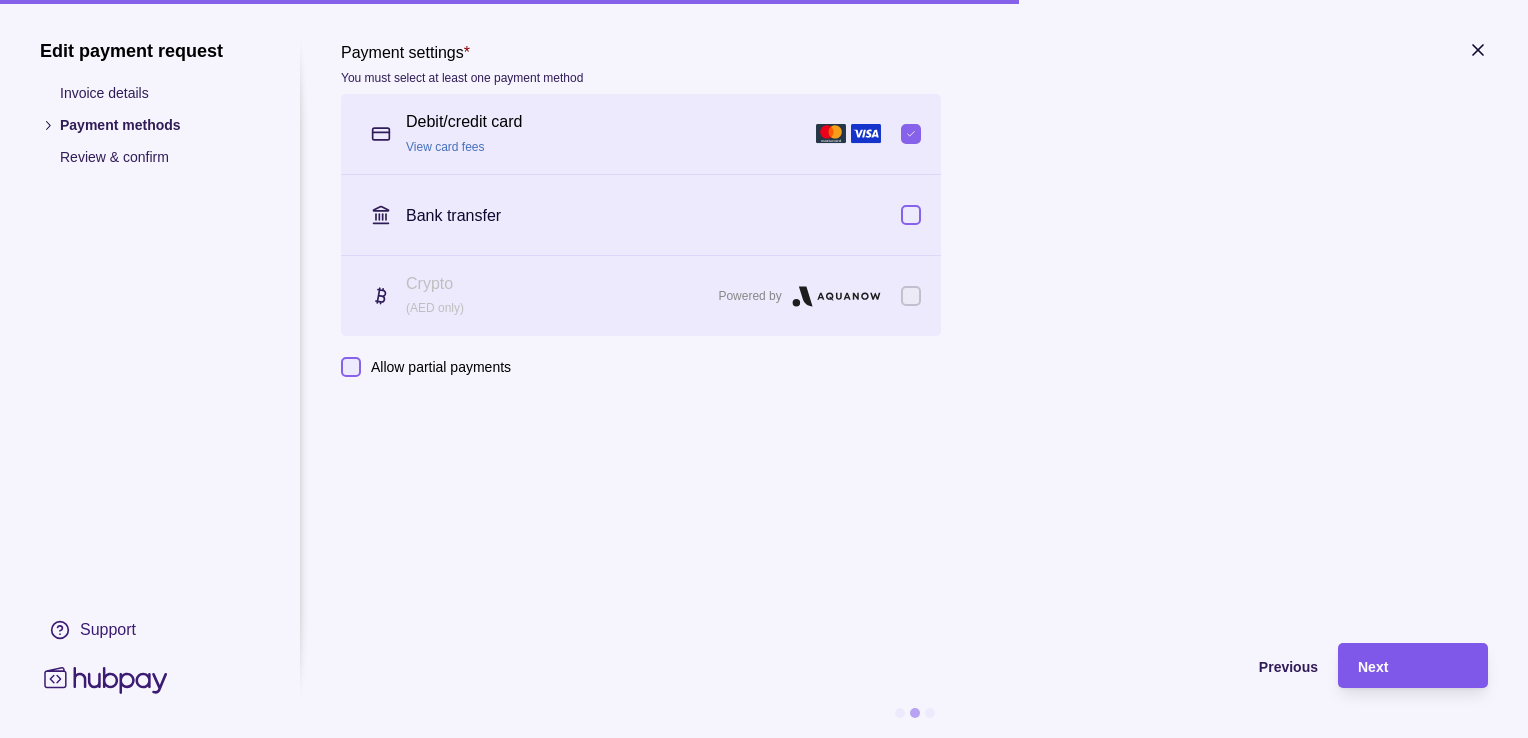 click on "Next" at bounding box center [1398, 665] 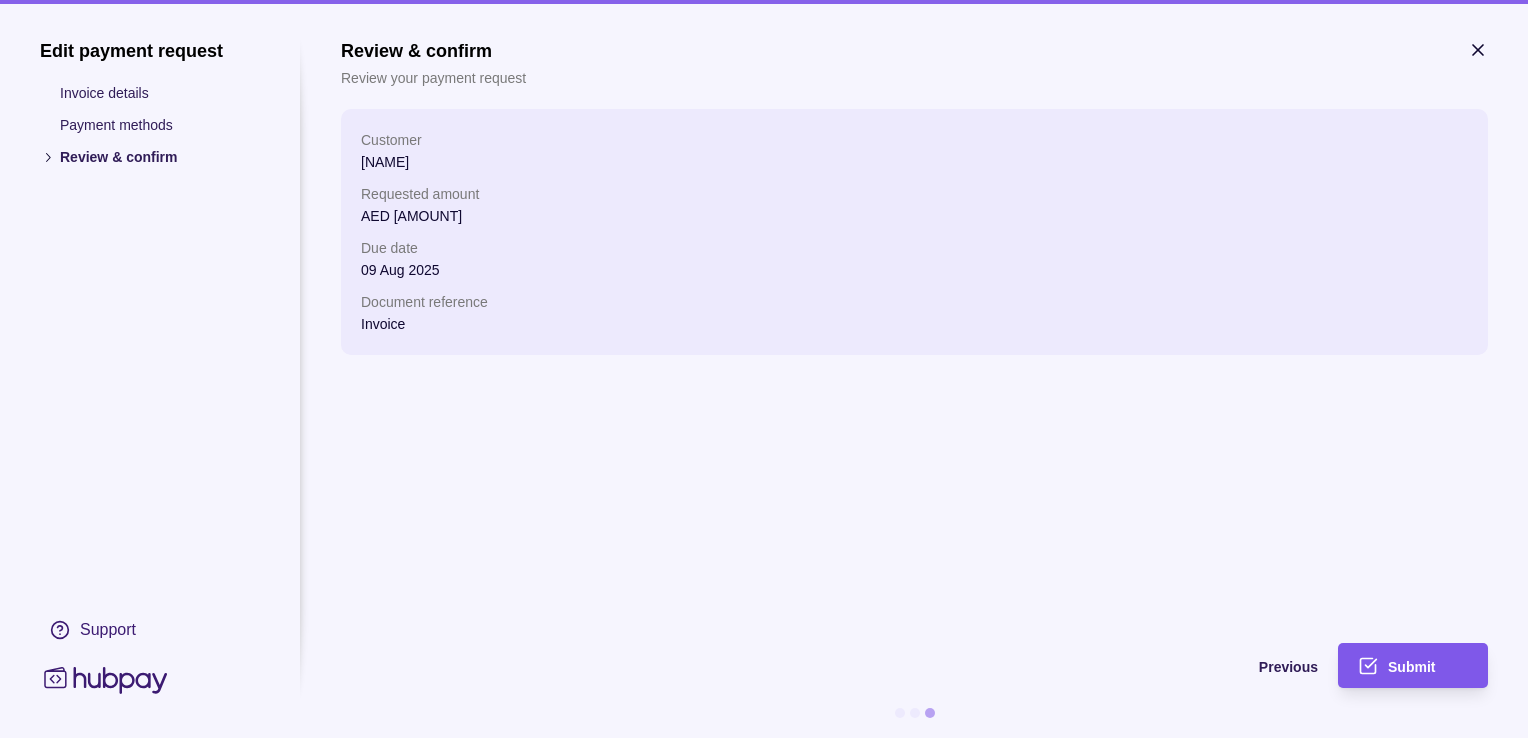 click on "Submit" at bounding box center [1398, 665] 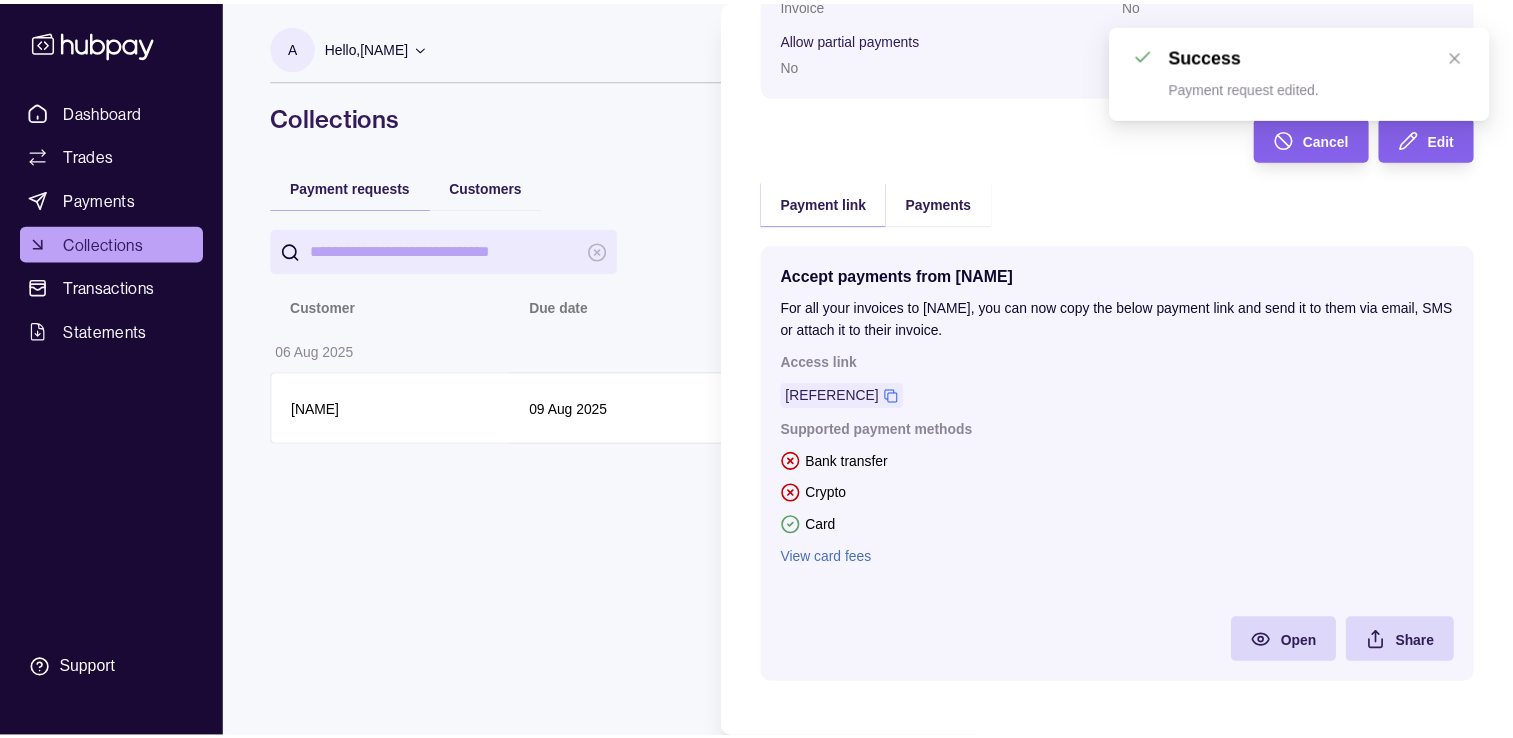scroll, scrollTop: 275, scrollLeft: 0, axis: vertical 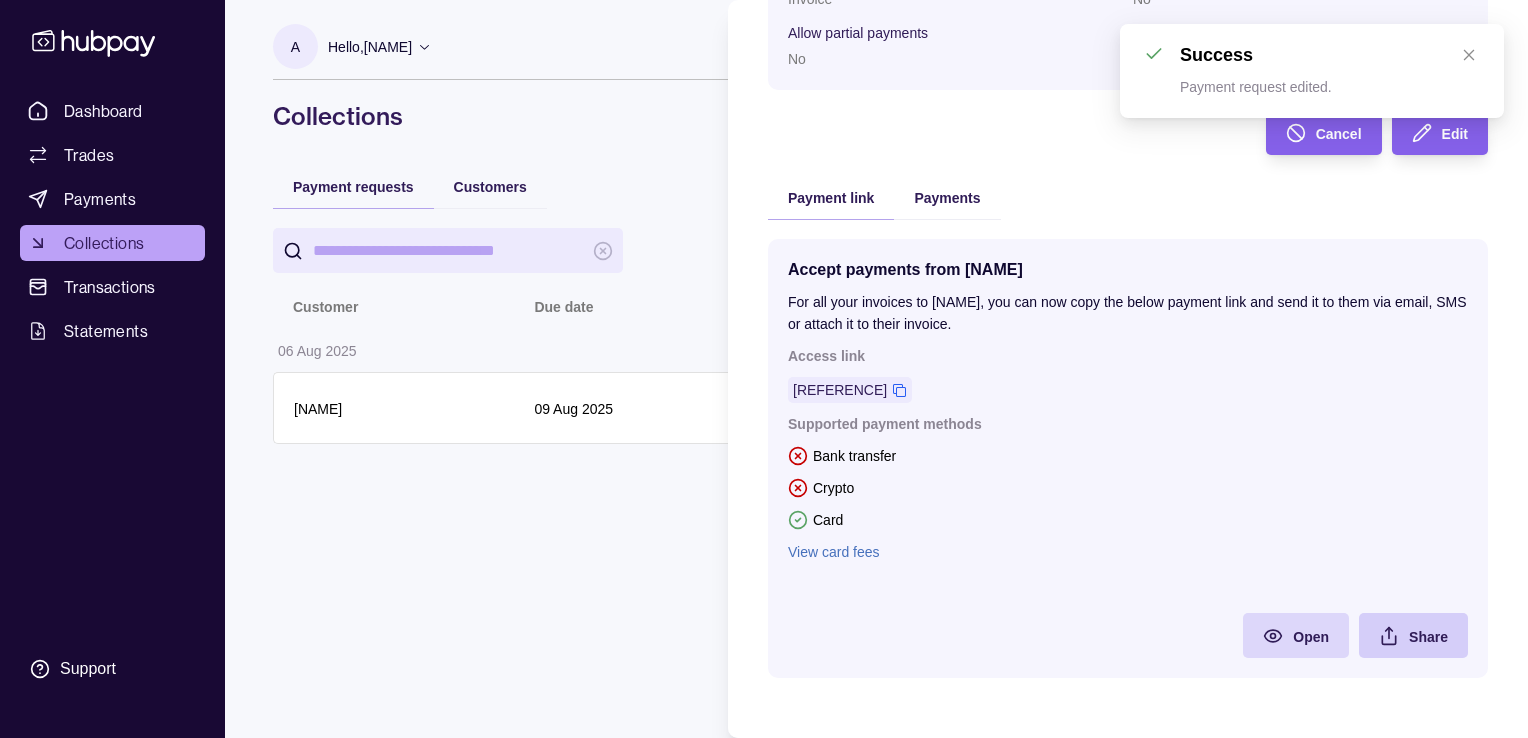click on "Share" at bounding box center [1398, 635] 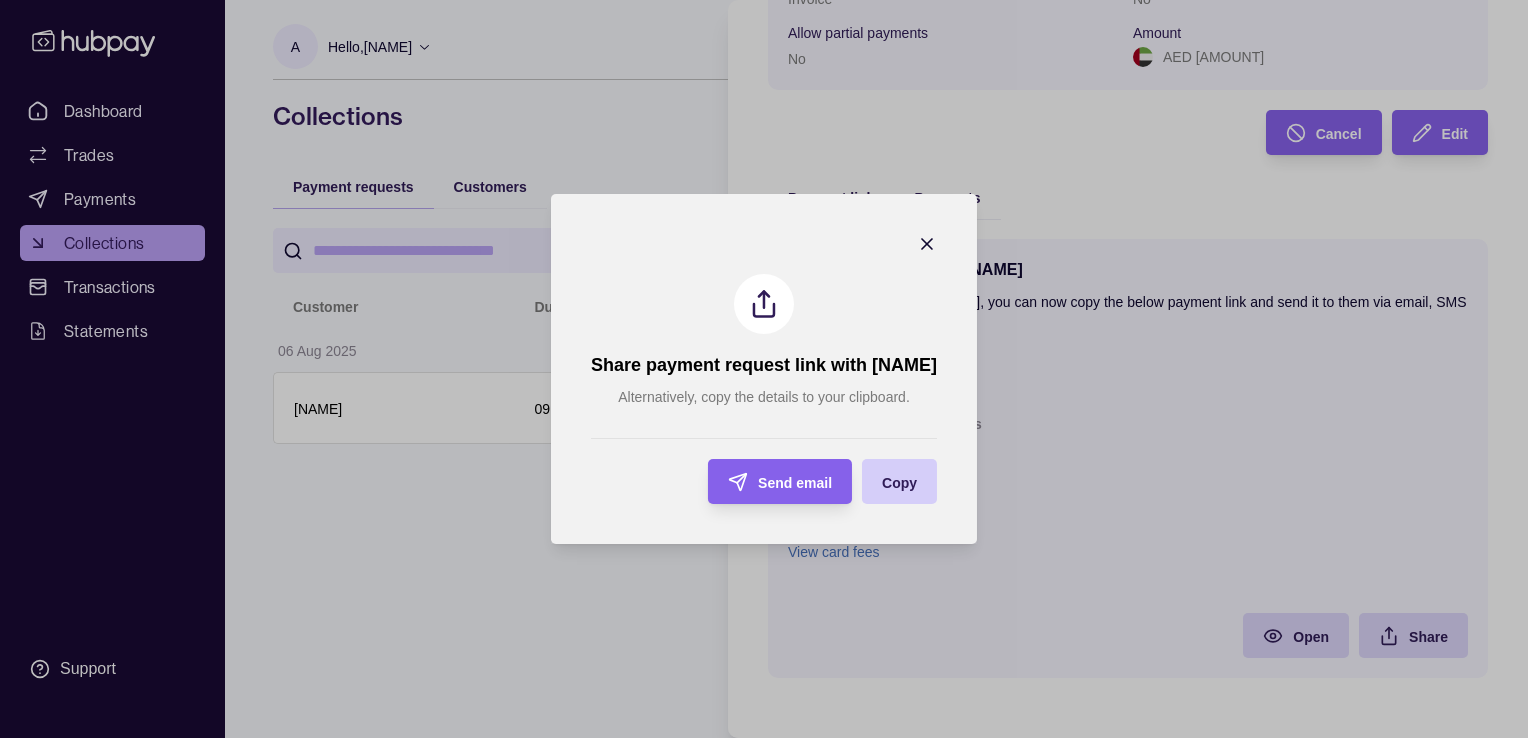click on "Copy" at bounding box center (899, 483) 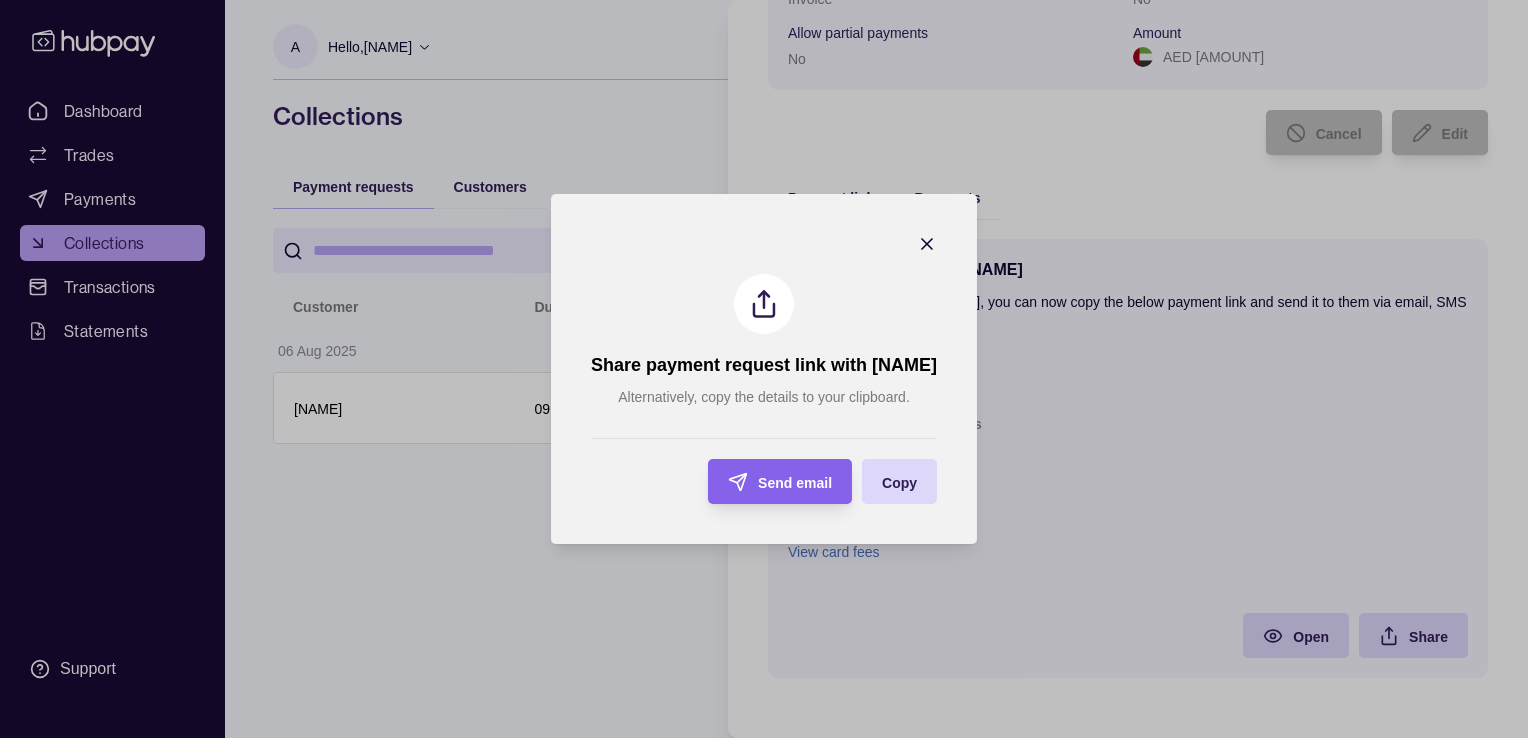 click 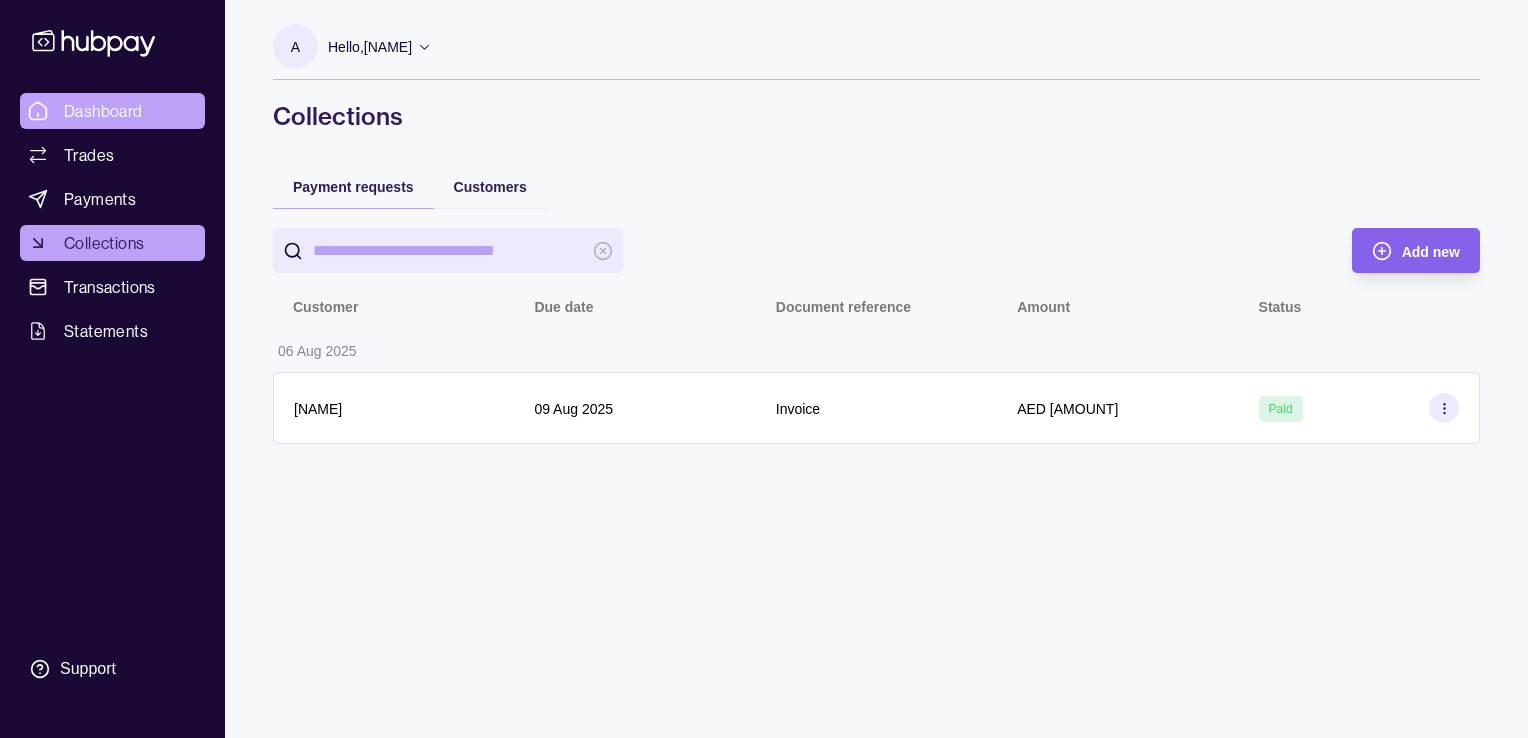 click on "A Hello, [NAME] [COMPANY_NAME] Account Terms and conditions Privacy policy Sign out Collections Payment requests Customers Add new Customer Due date Document reference Amount Status [DATE] [NAME] [INVOICE_TYPE] AED [AMOUNT] [STATUS] Collections | Hubpay" at bounding box center [764, 369] 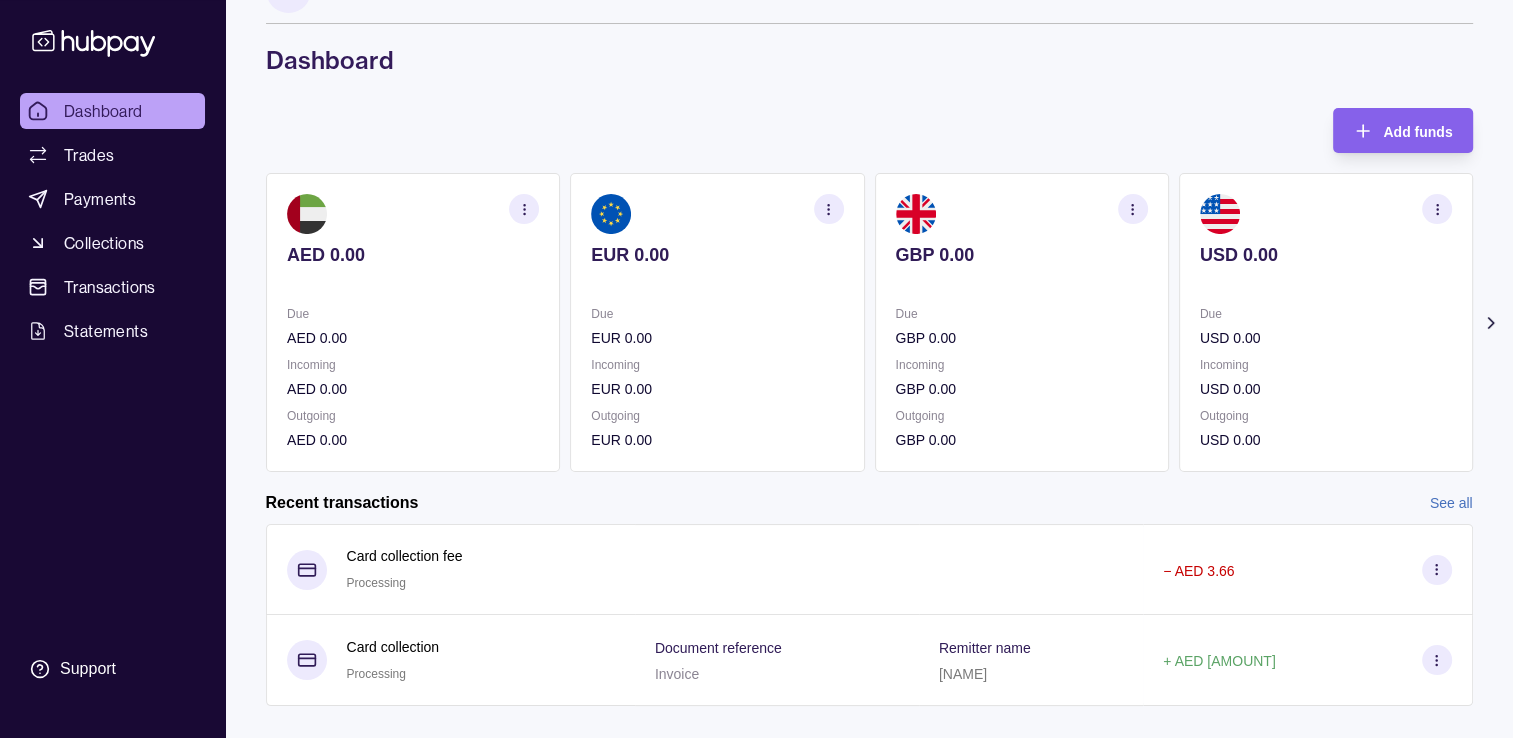 scroll, scrollTop: 87, scrollLeft: 0, axis: vertical 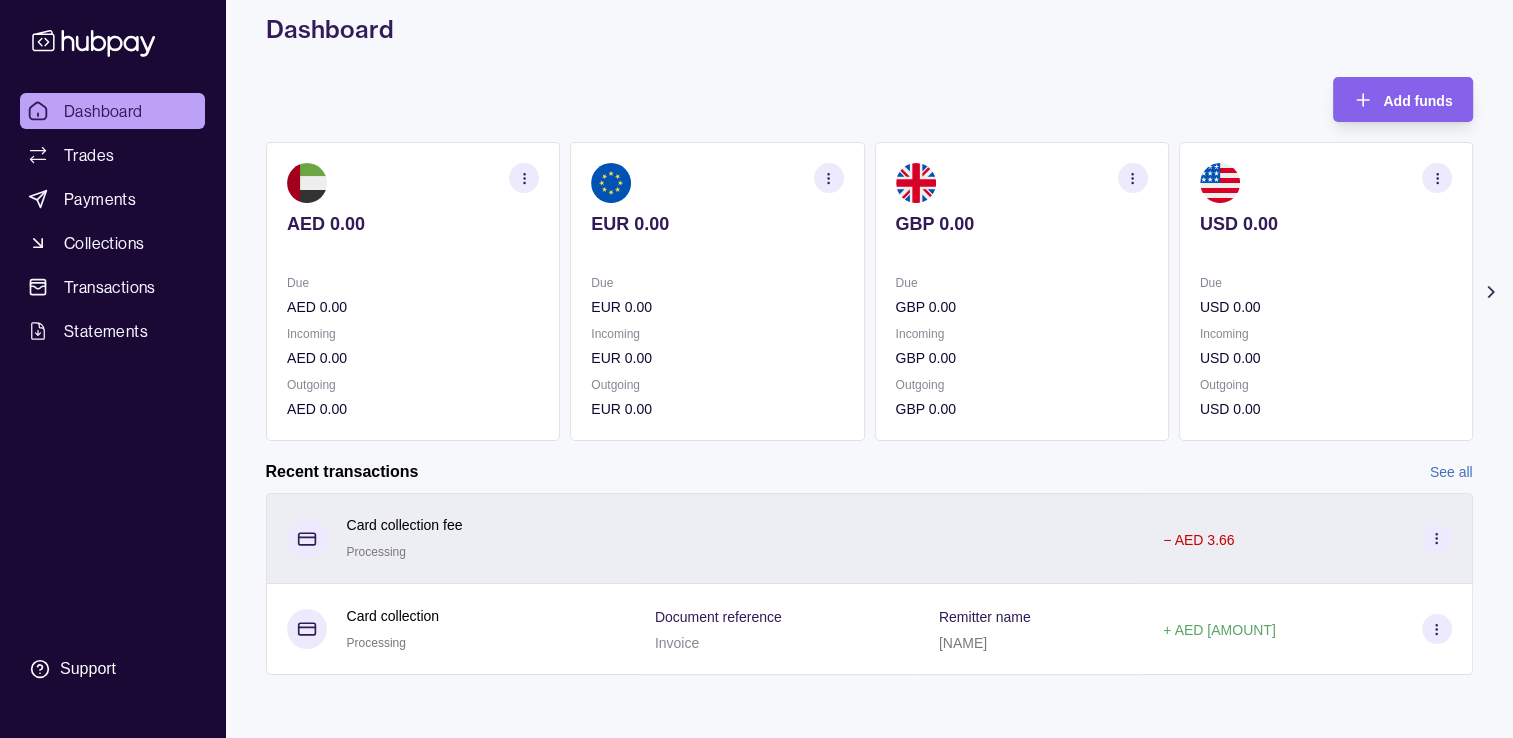click 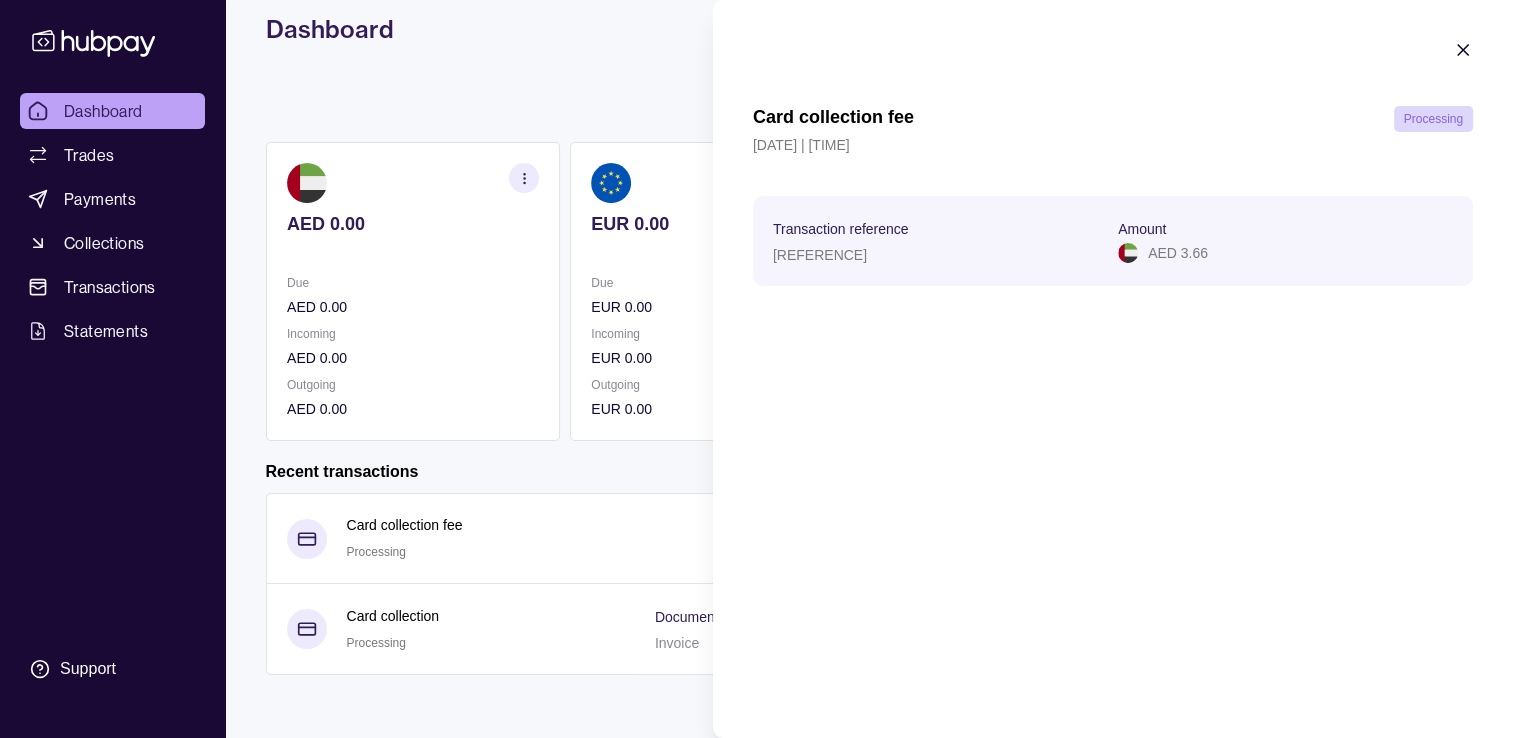 click 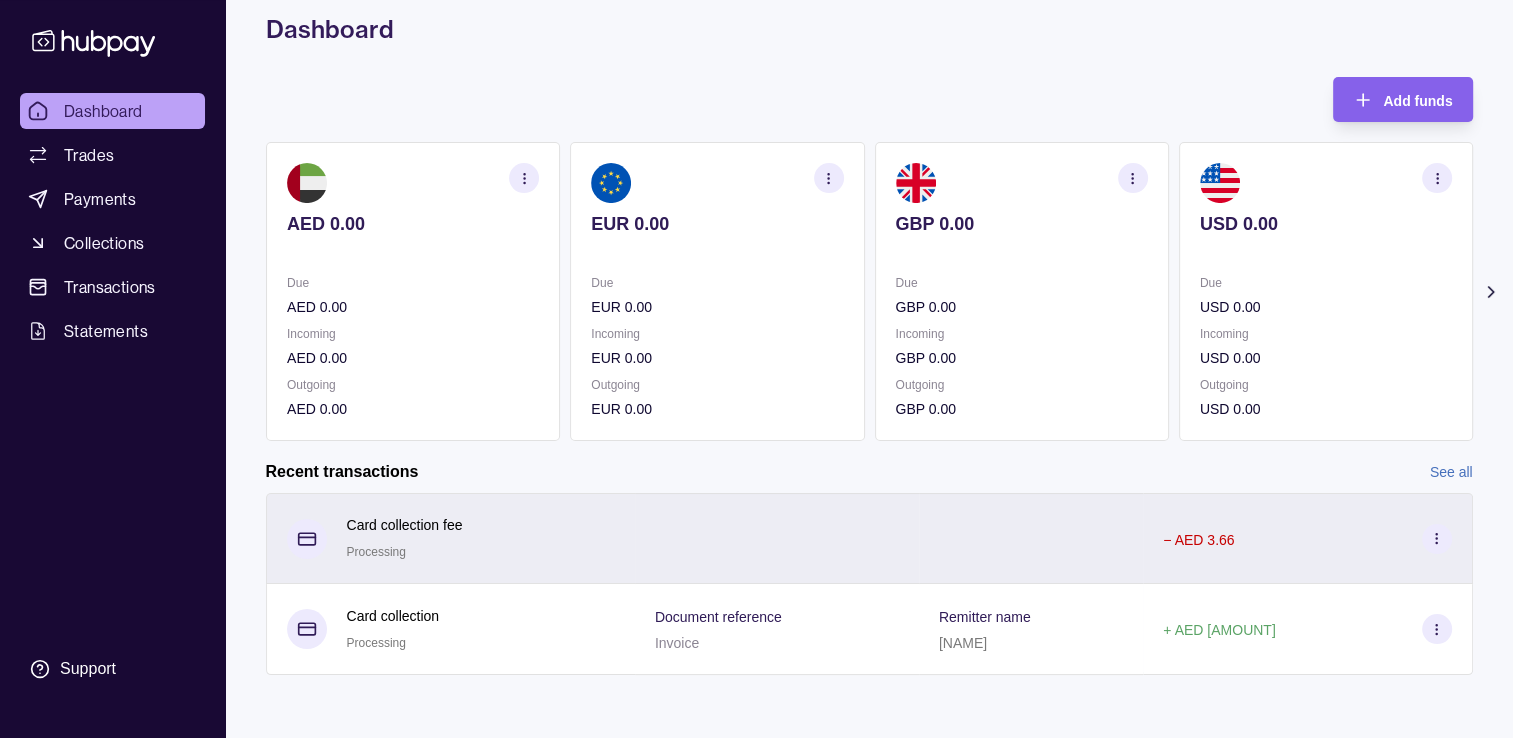 click on "− AED [AMOUNT]" at bounding box center (1198, 540) 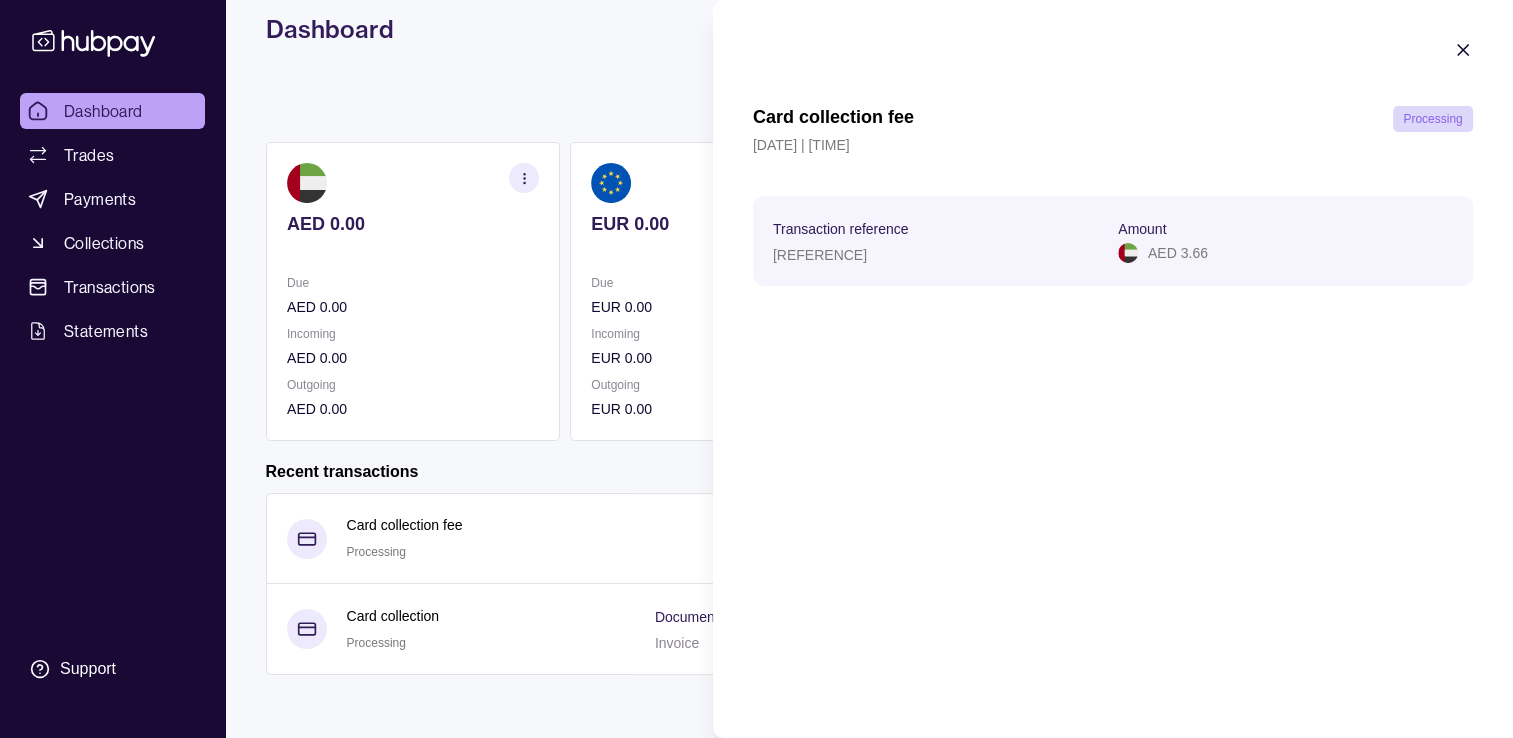 click 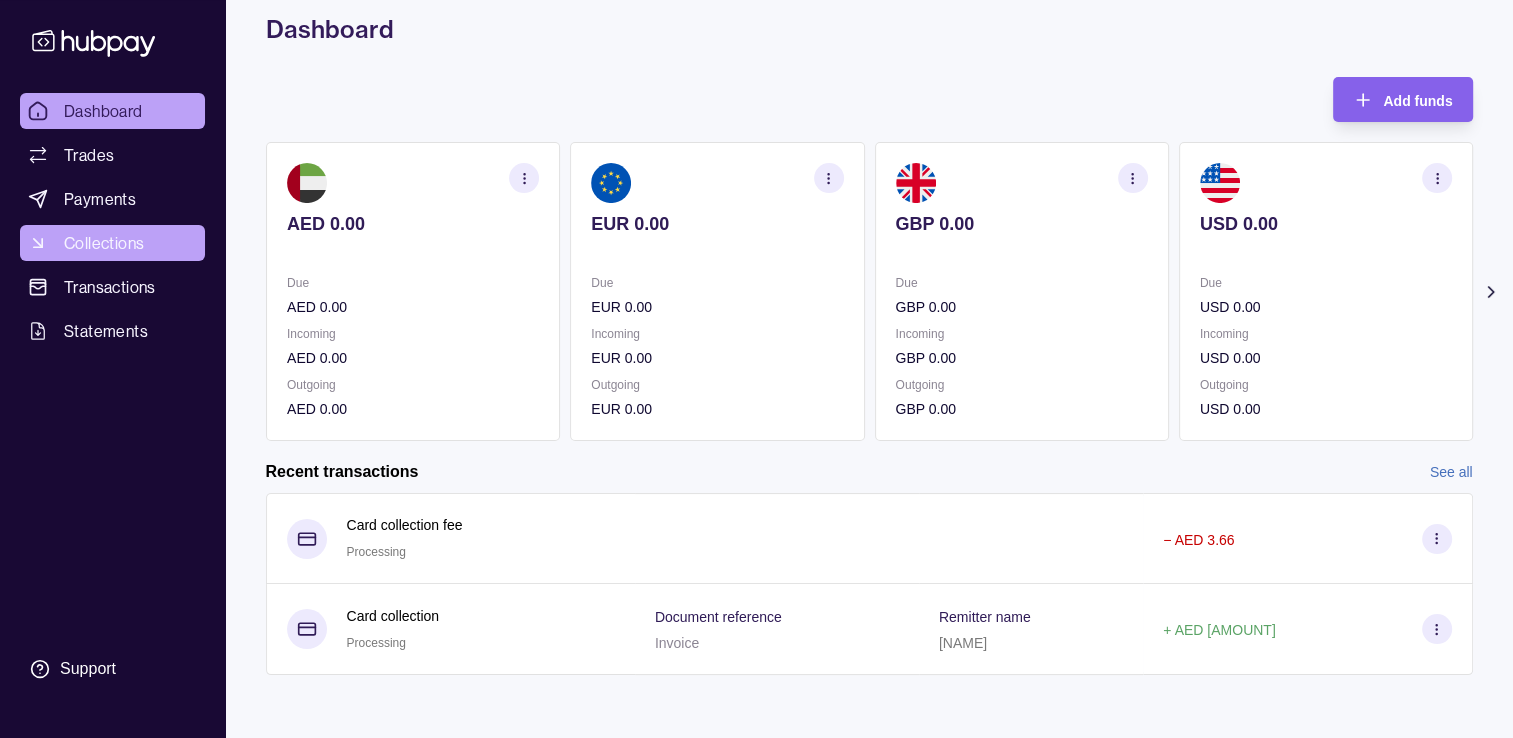 click on "Collections" at bounding box center [104, 243] 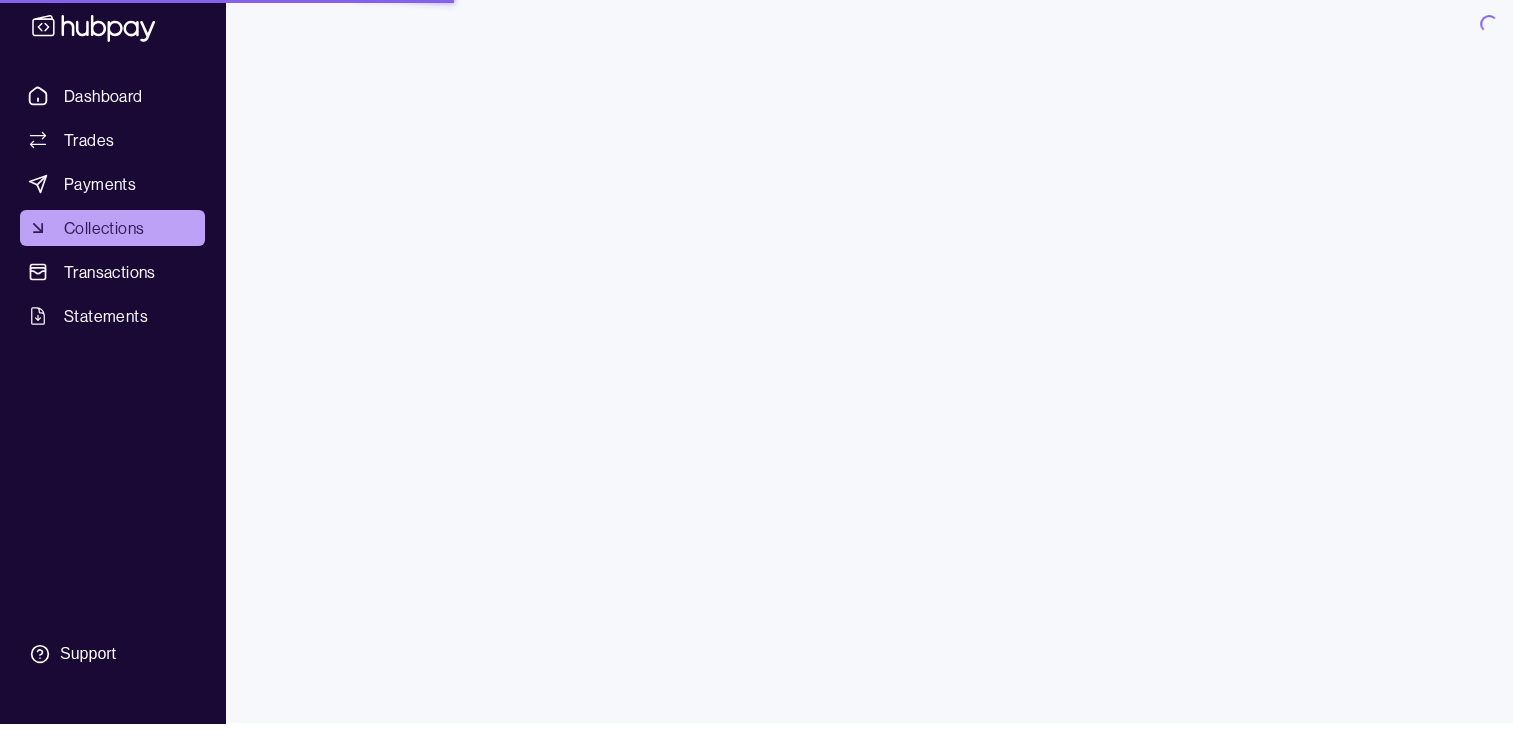 scroll, scrollTop: 0, scrollLeft: 0, axis: both 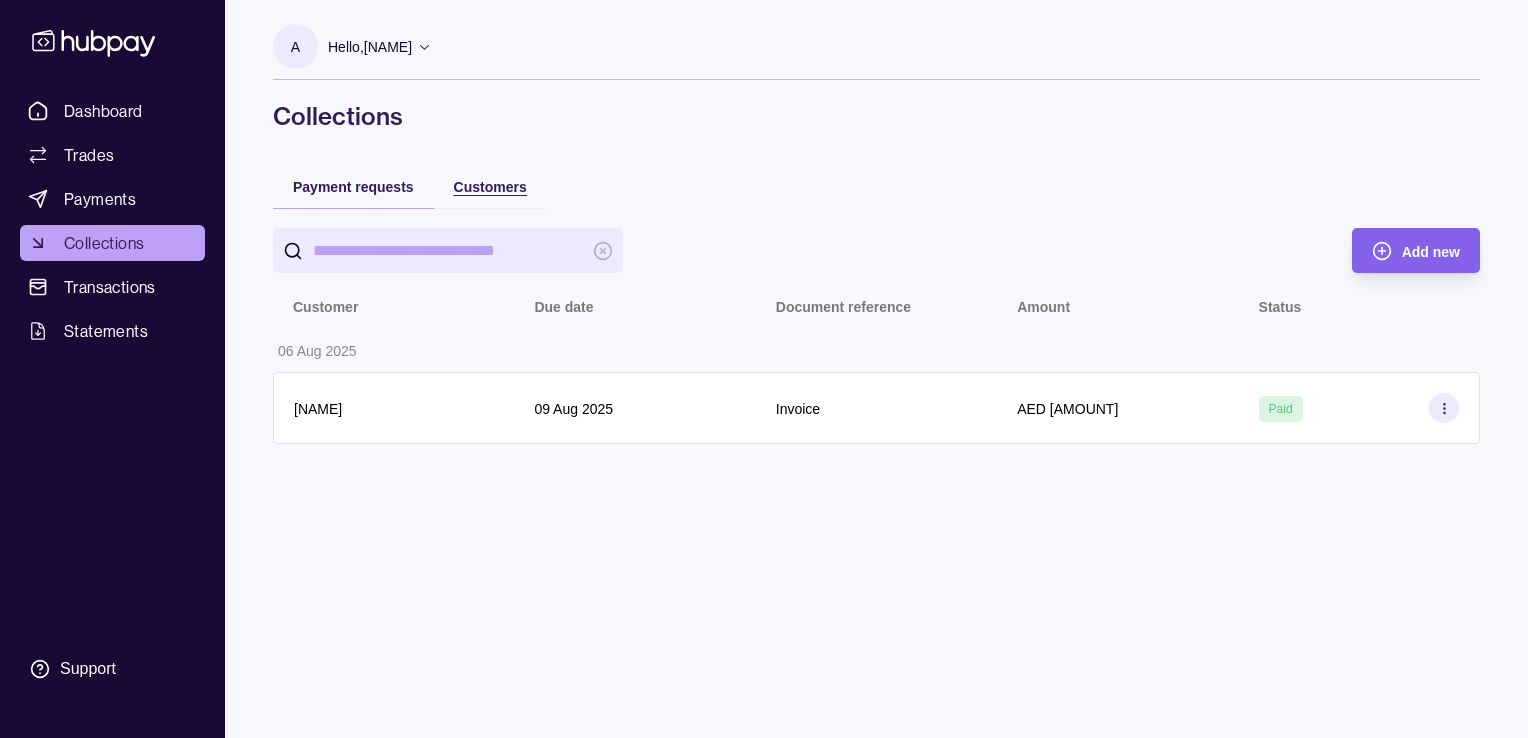 click on "Customers" at bounding box center [490, 187] 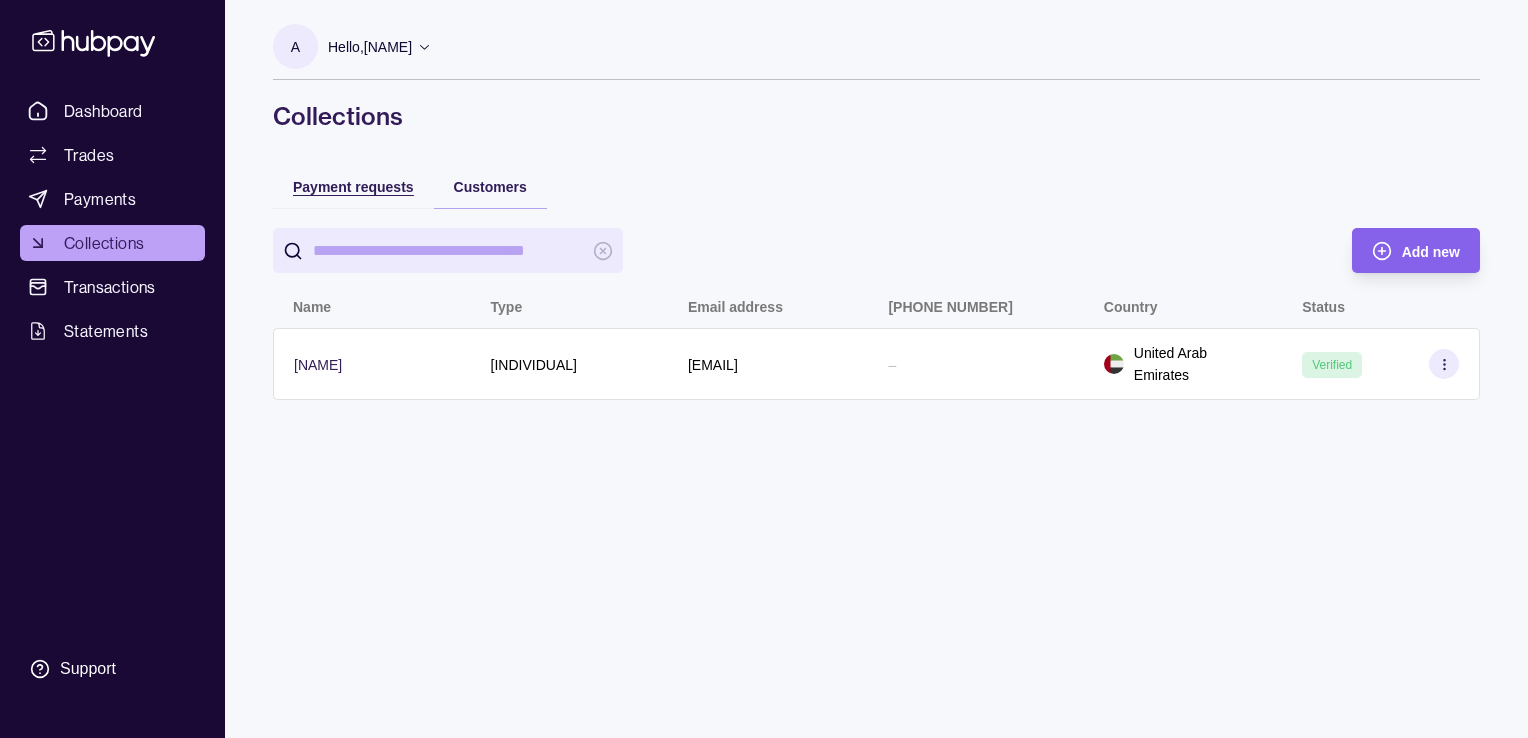 click on "Payment requests" at bounding box center [353, 187] 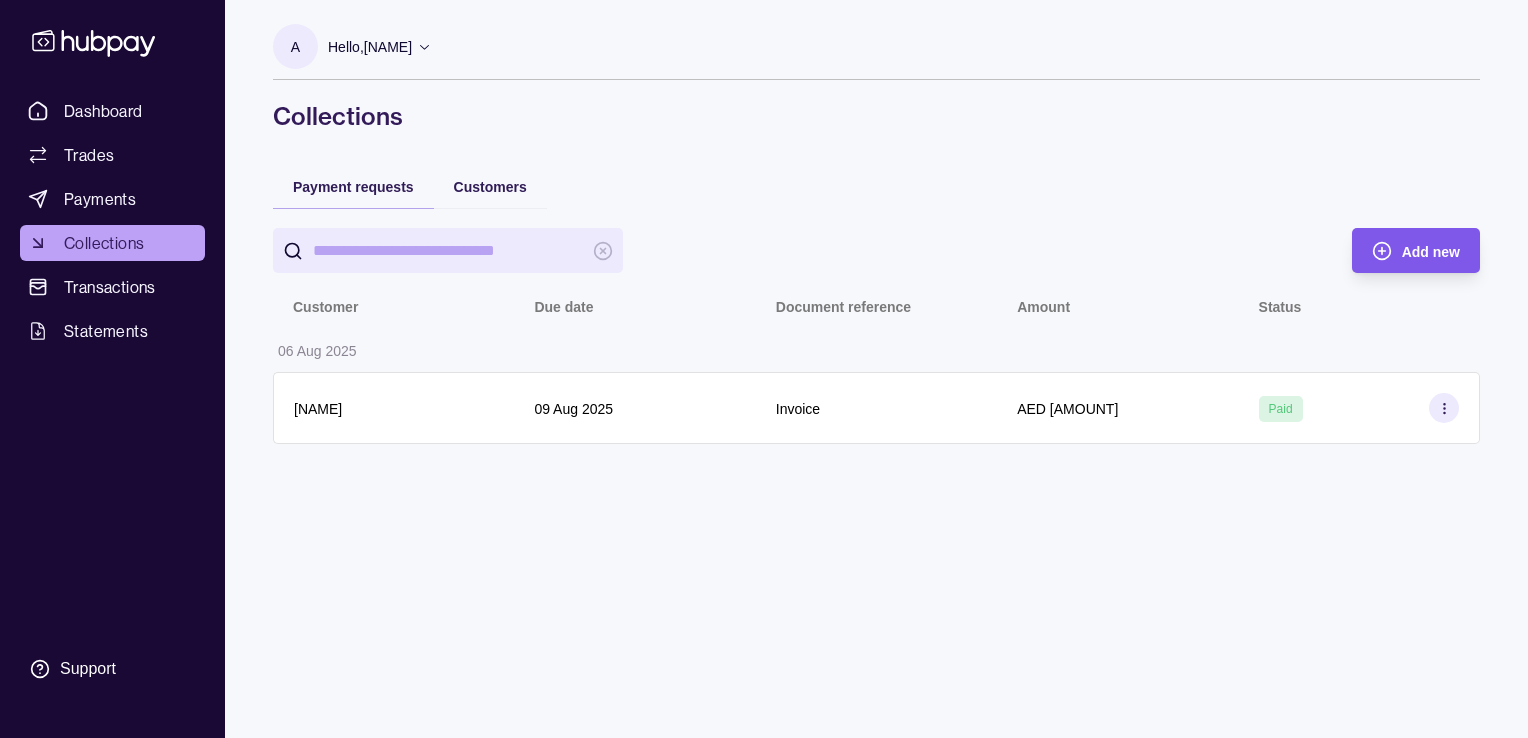 click on "Add new" at bounding box center [1431, 252] 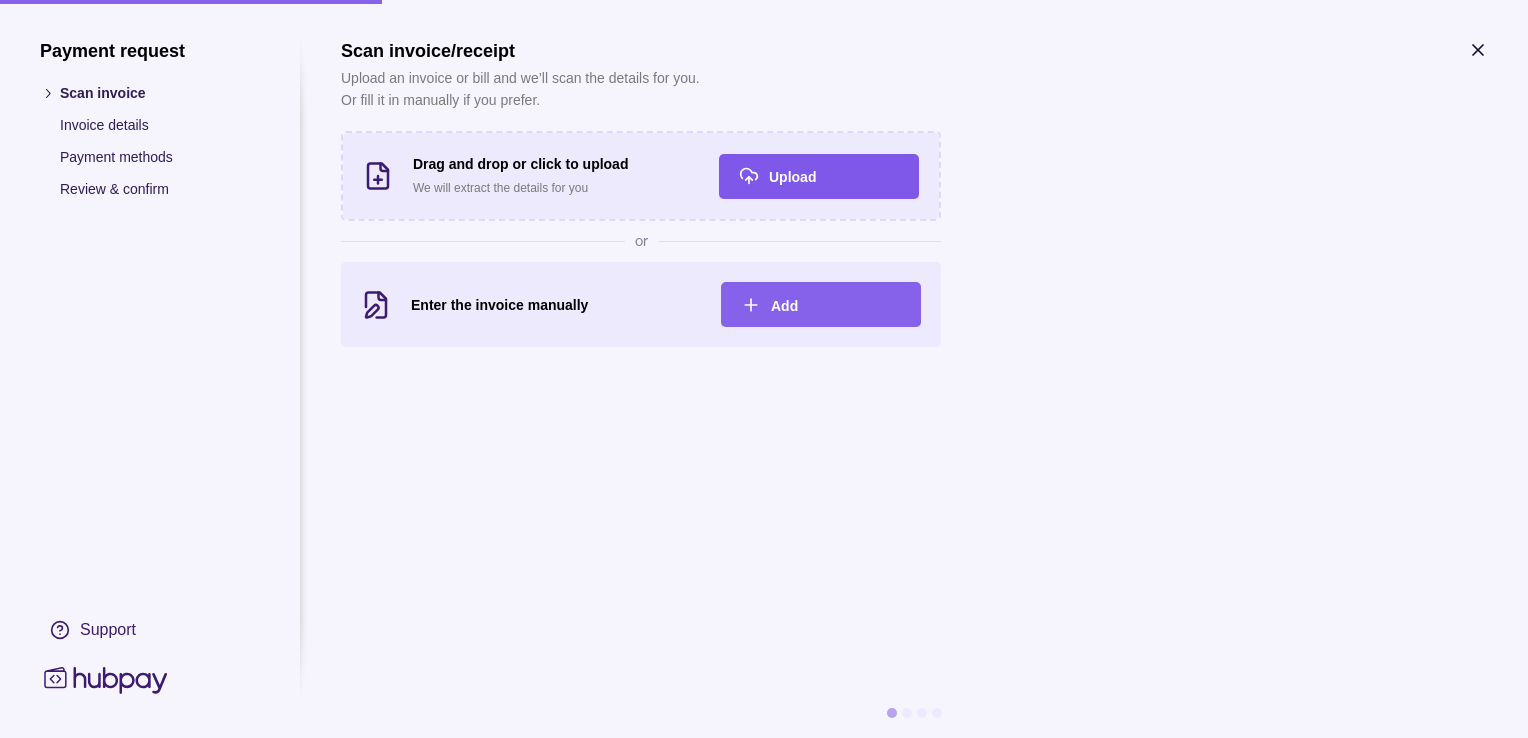 click on "Upload" at bounding box center [834, 176] 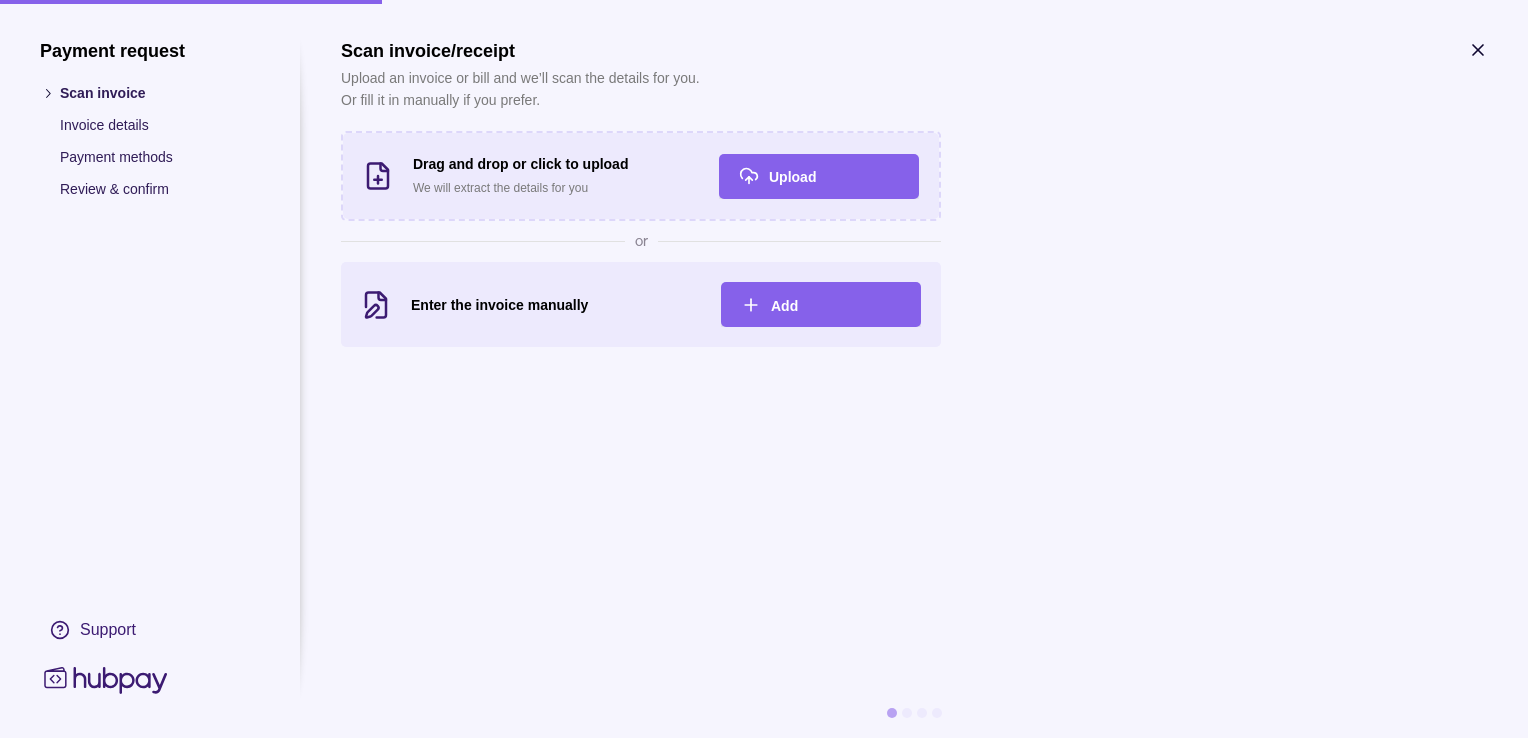 click 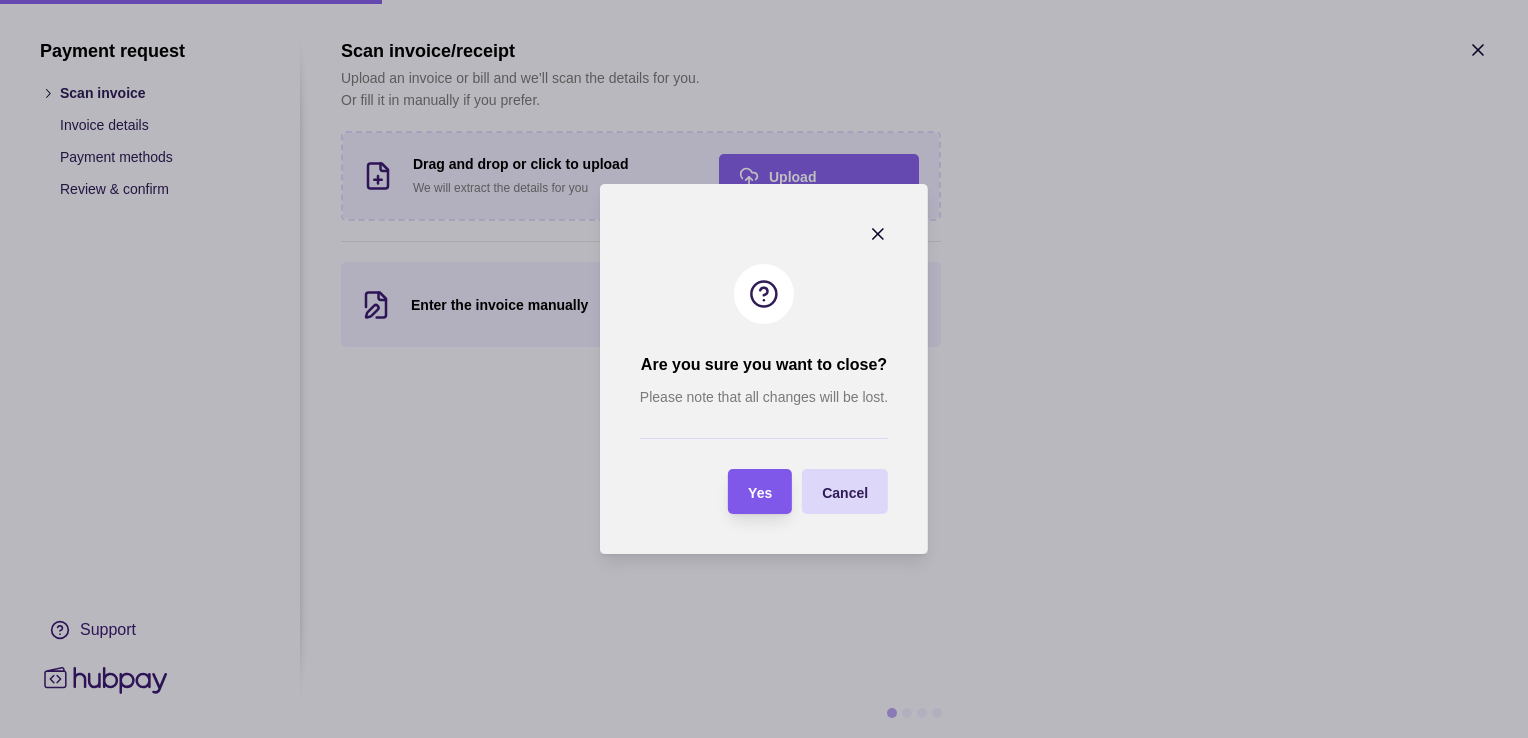click on "Yes" at bounding box center (760, 491) 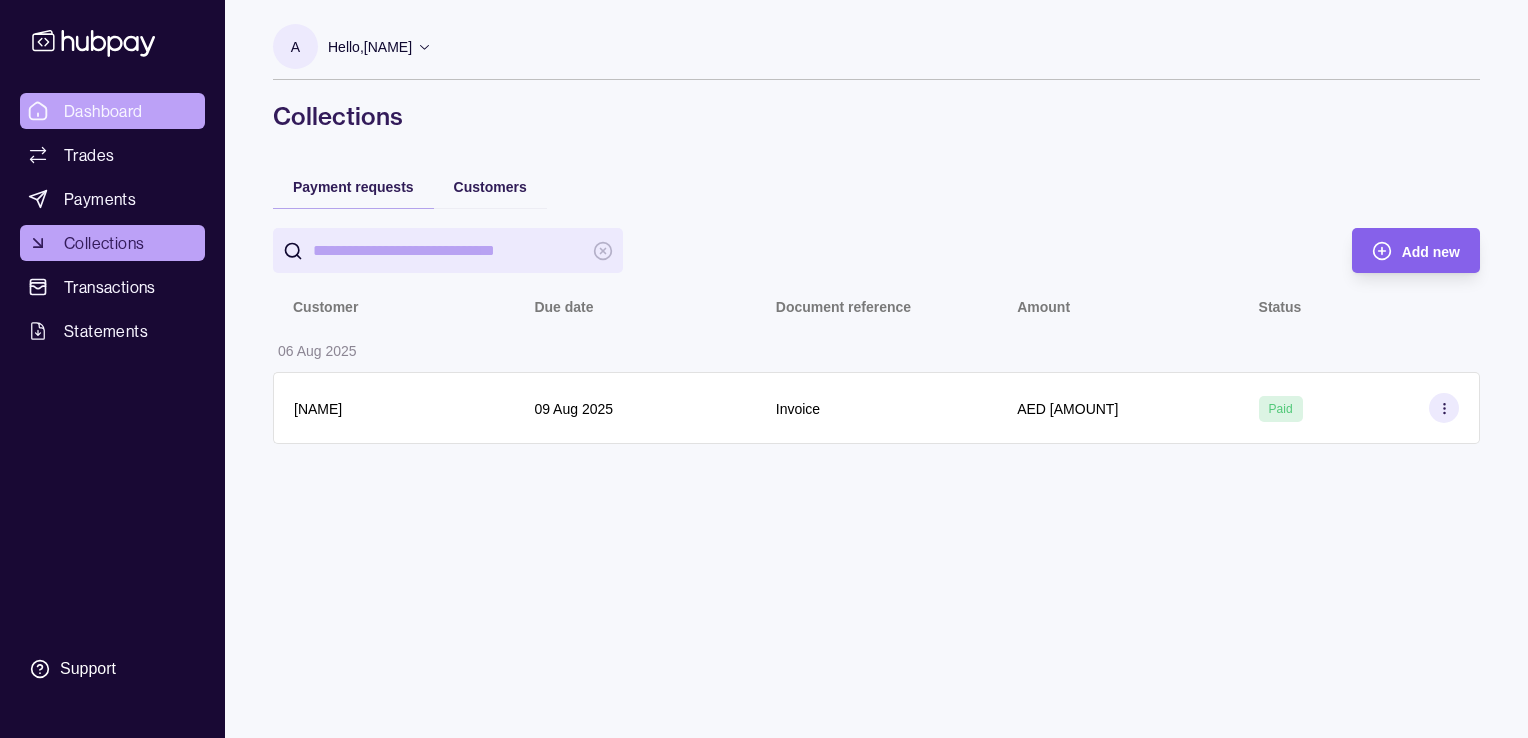 click on "Dashboard" at bounding box center [103, 111] 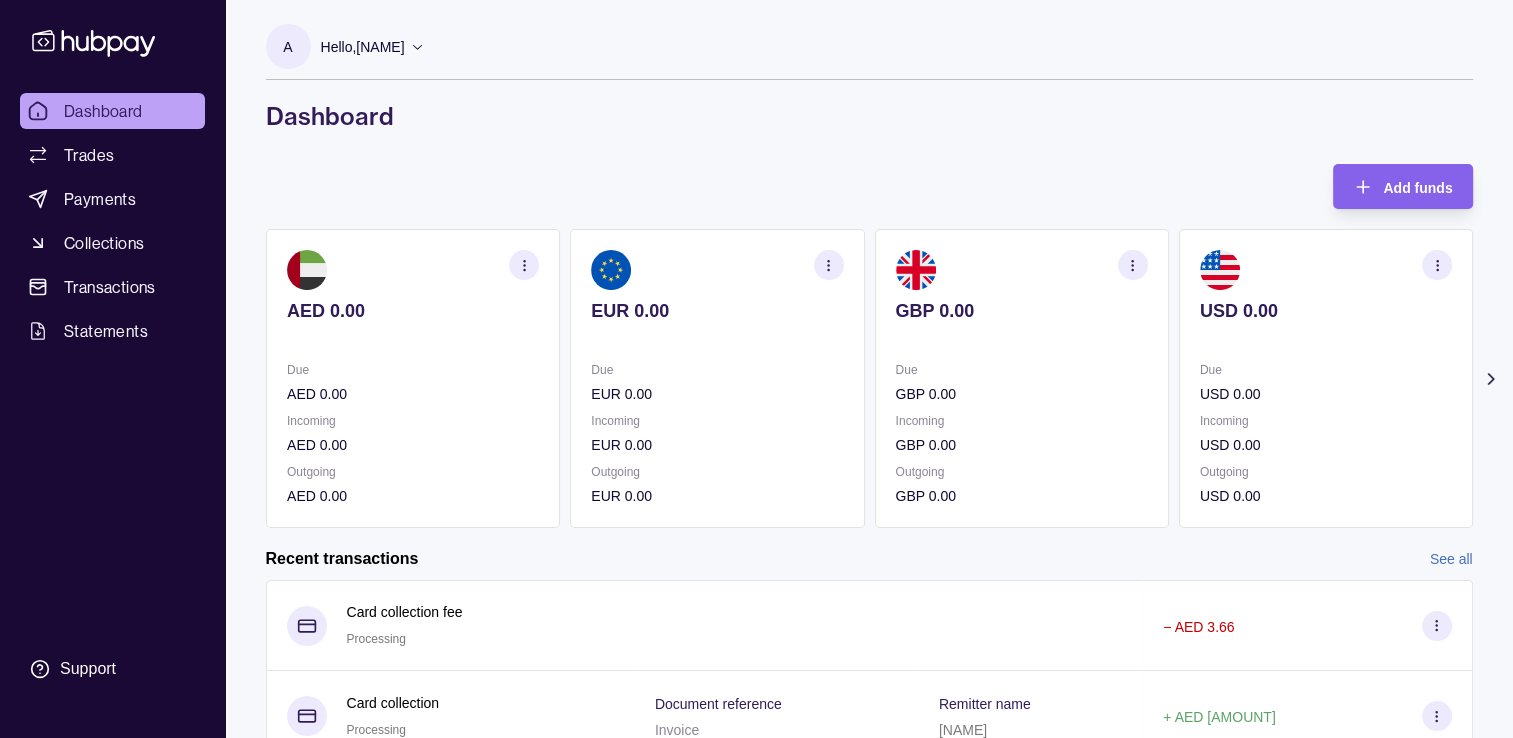 click 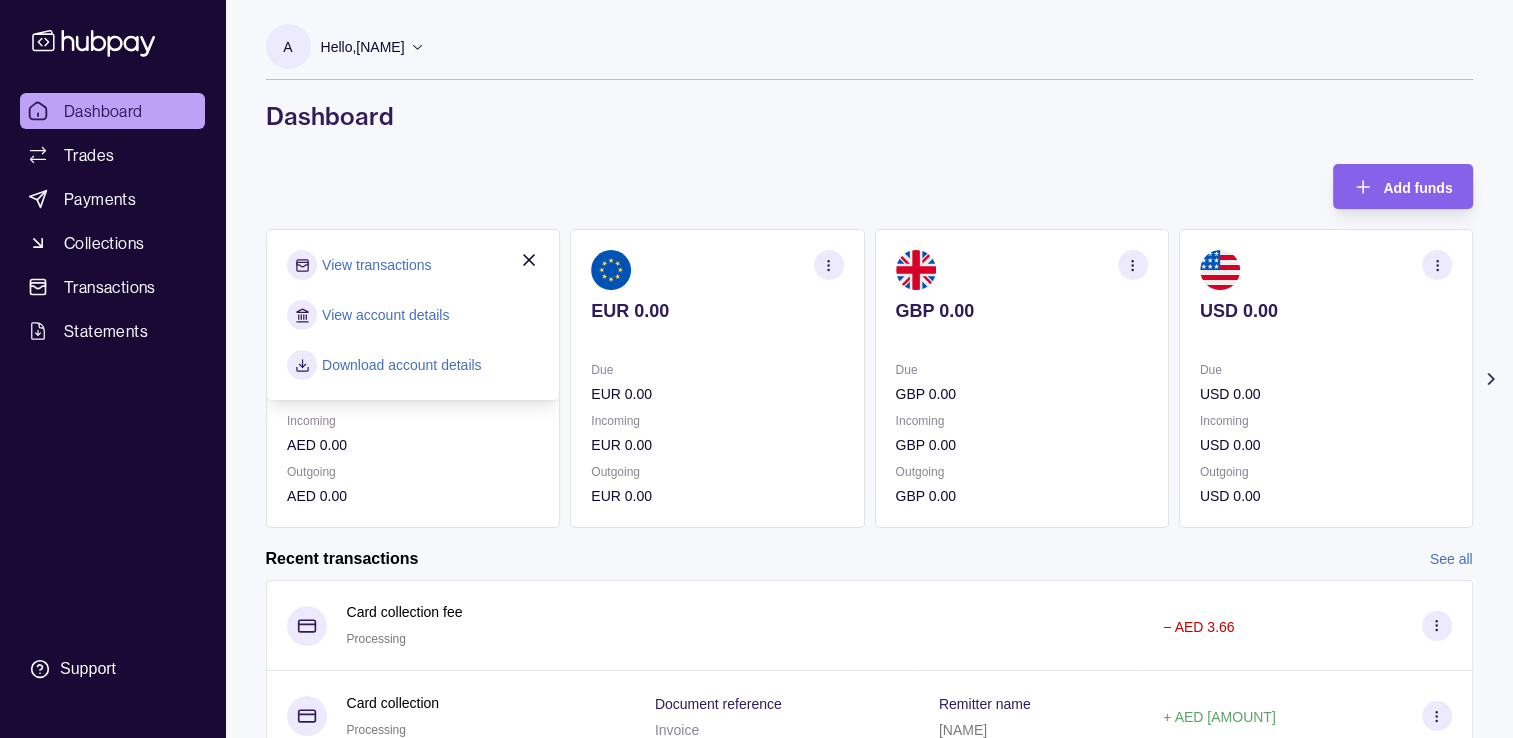 click on "View account details" at bounding box center [385, 315] 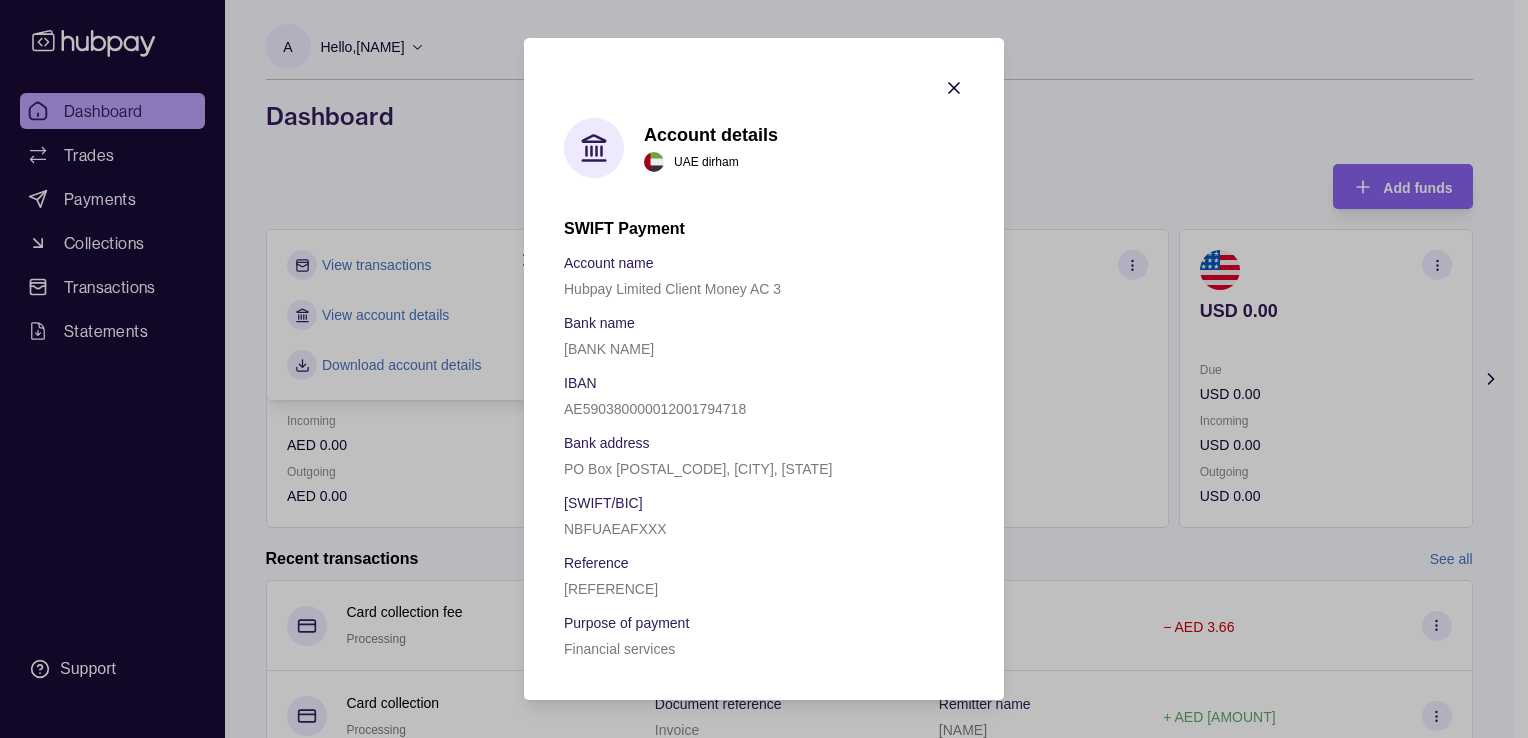 click 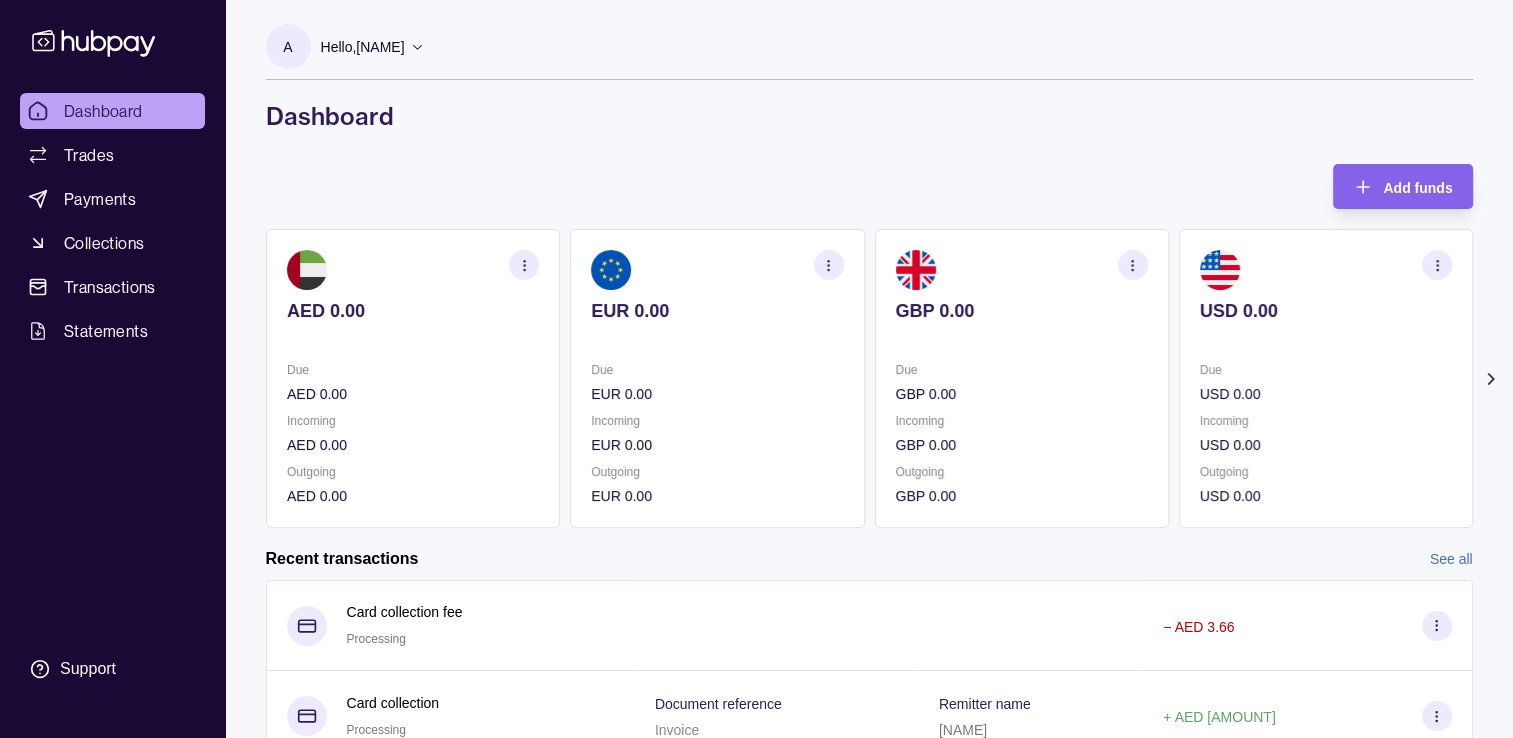 click 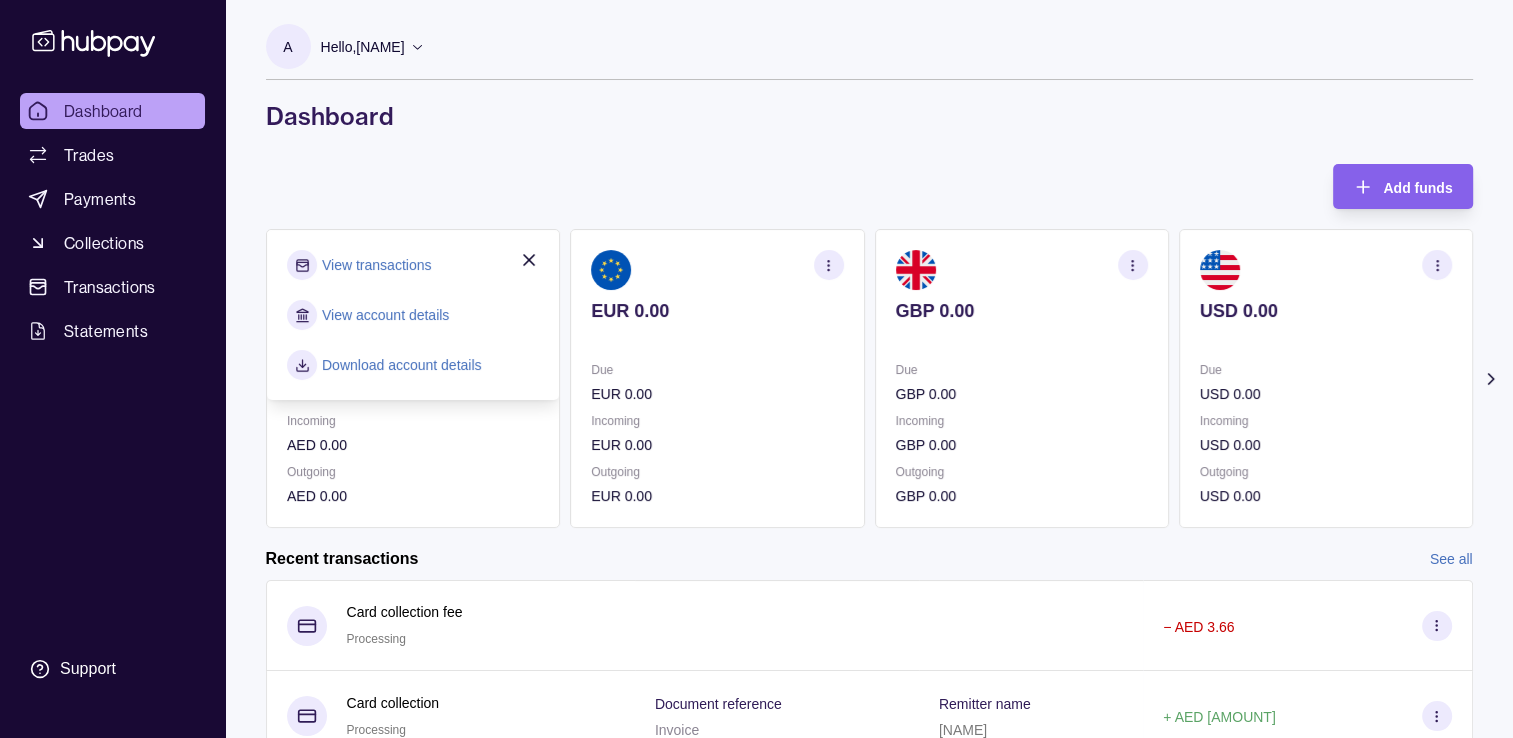 click on "Download account details" at bounding box center [413, 365] 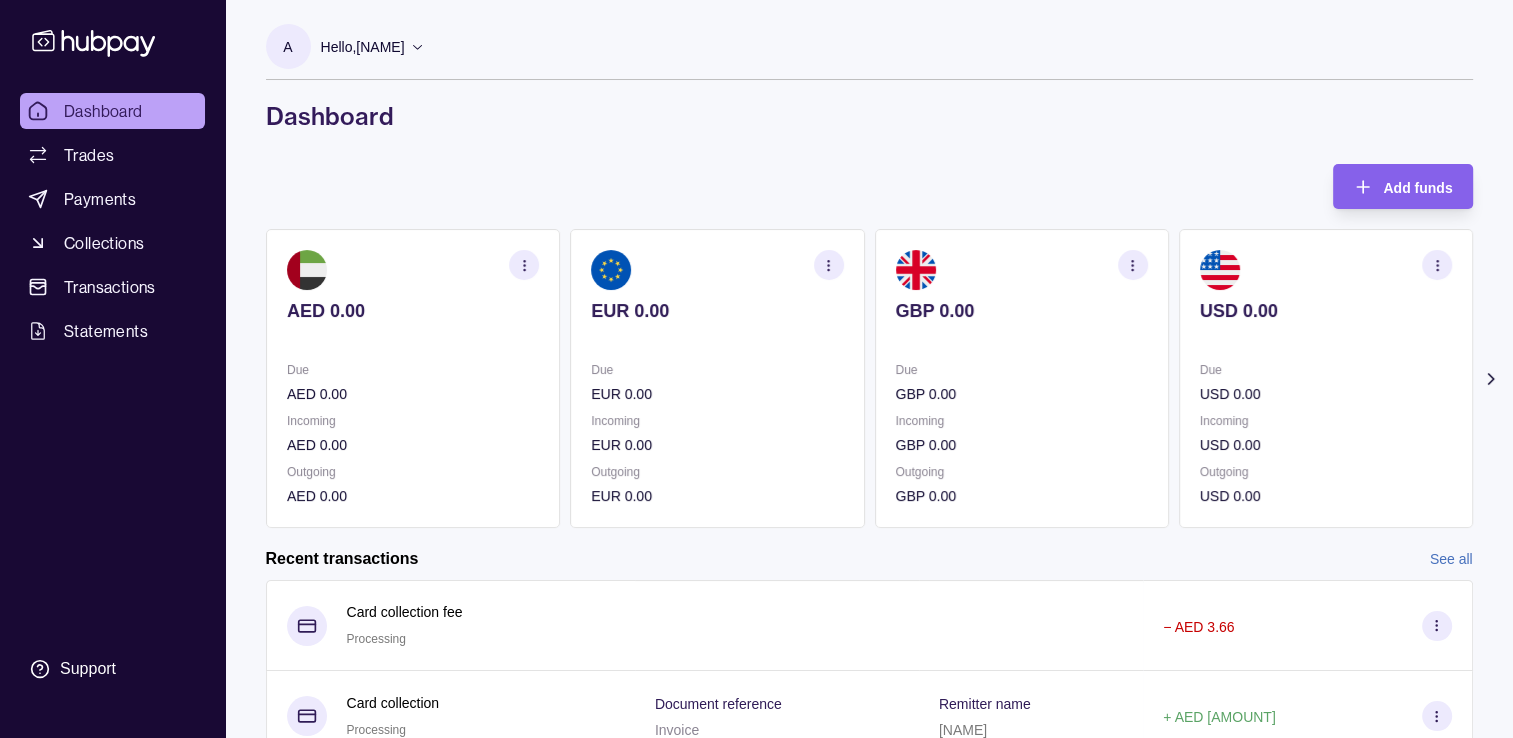 click on "Dashboard" at bounding box center [103, 111] 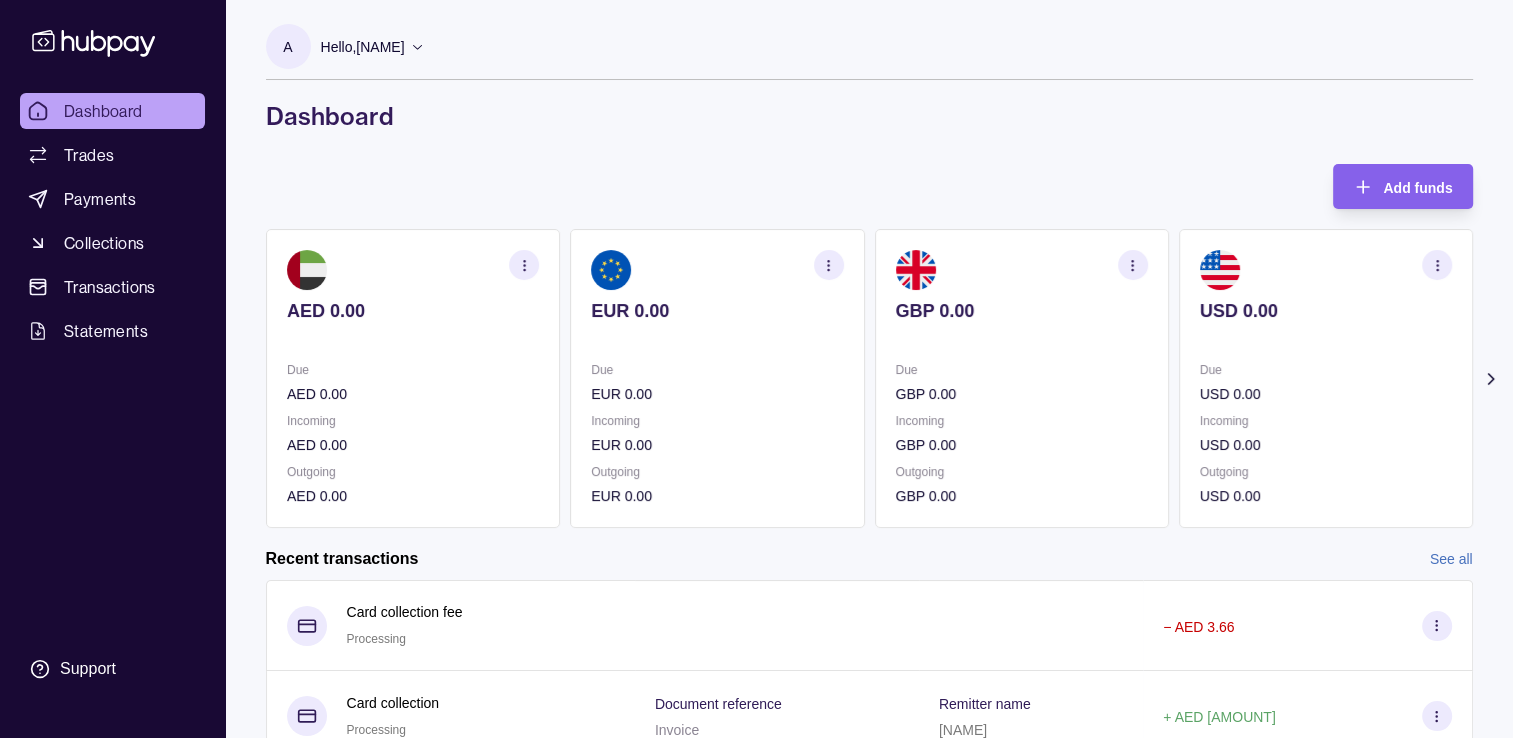 click on "Dashboard" at bounding box center [103, 111] 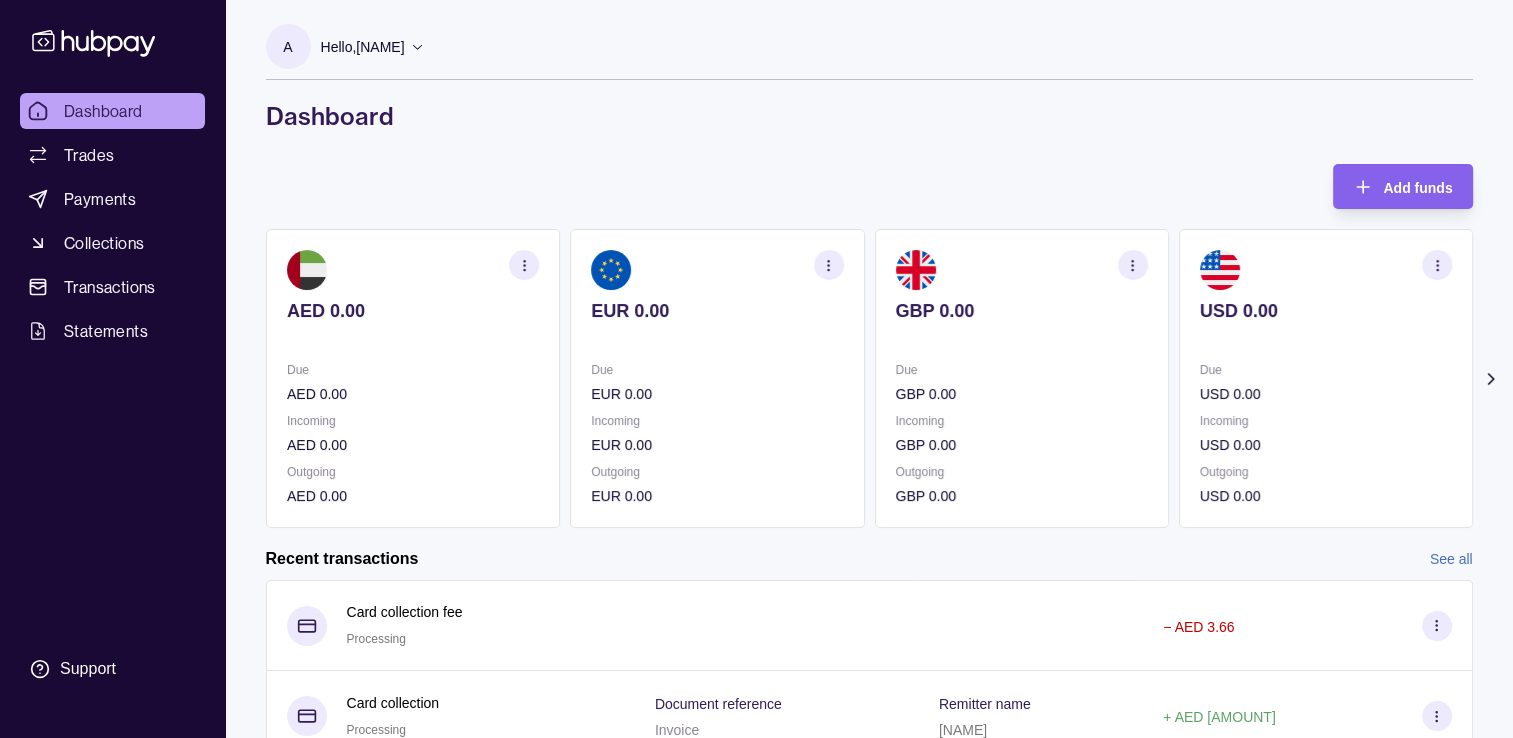 click on "Dashboard" at bounding box center [103, 111] 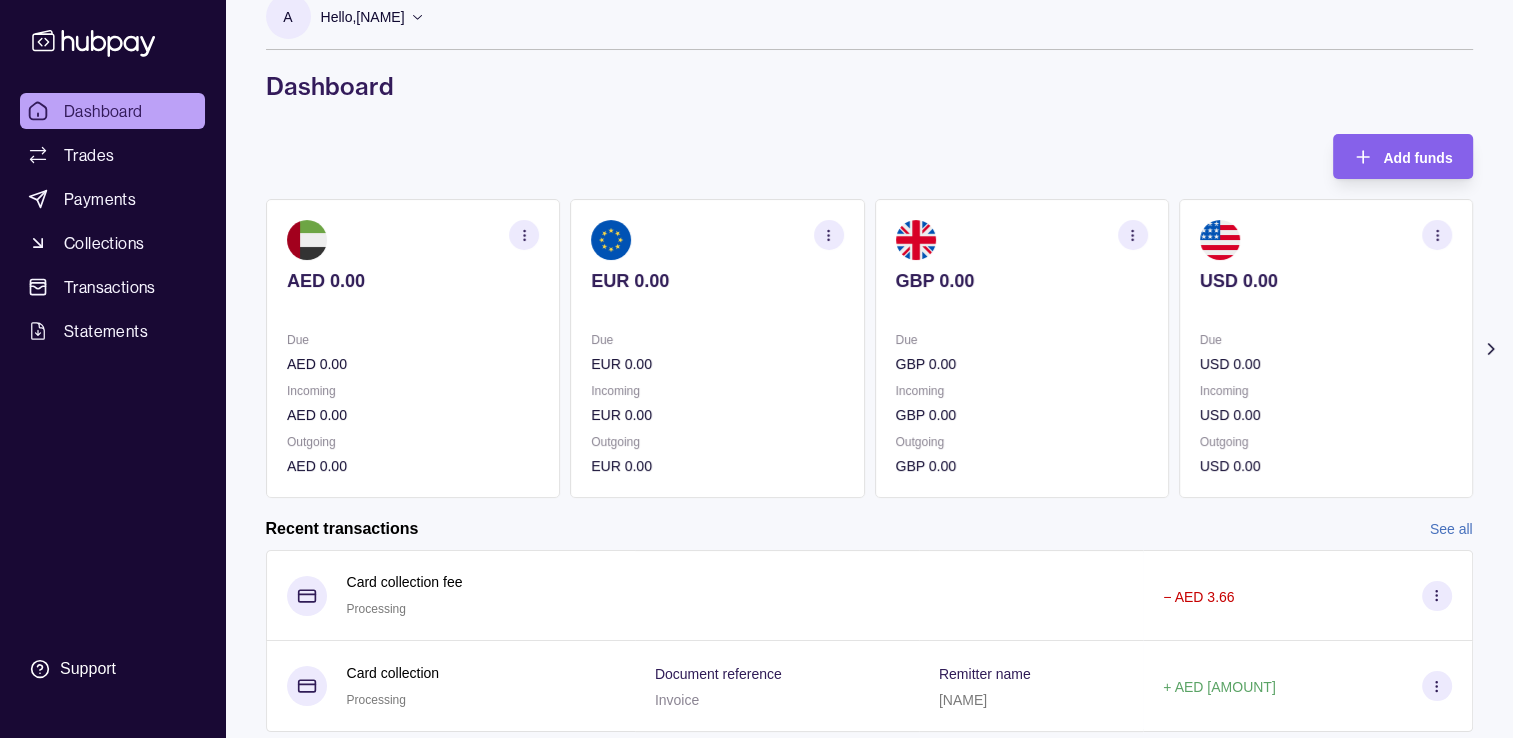 scroll, scrollTop: 0, scrollLeft: 0, axis: both 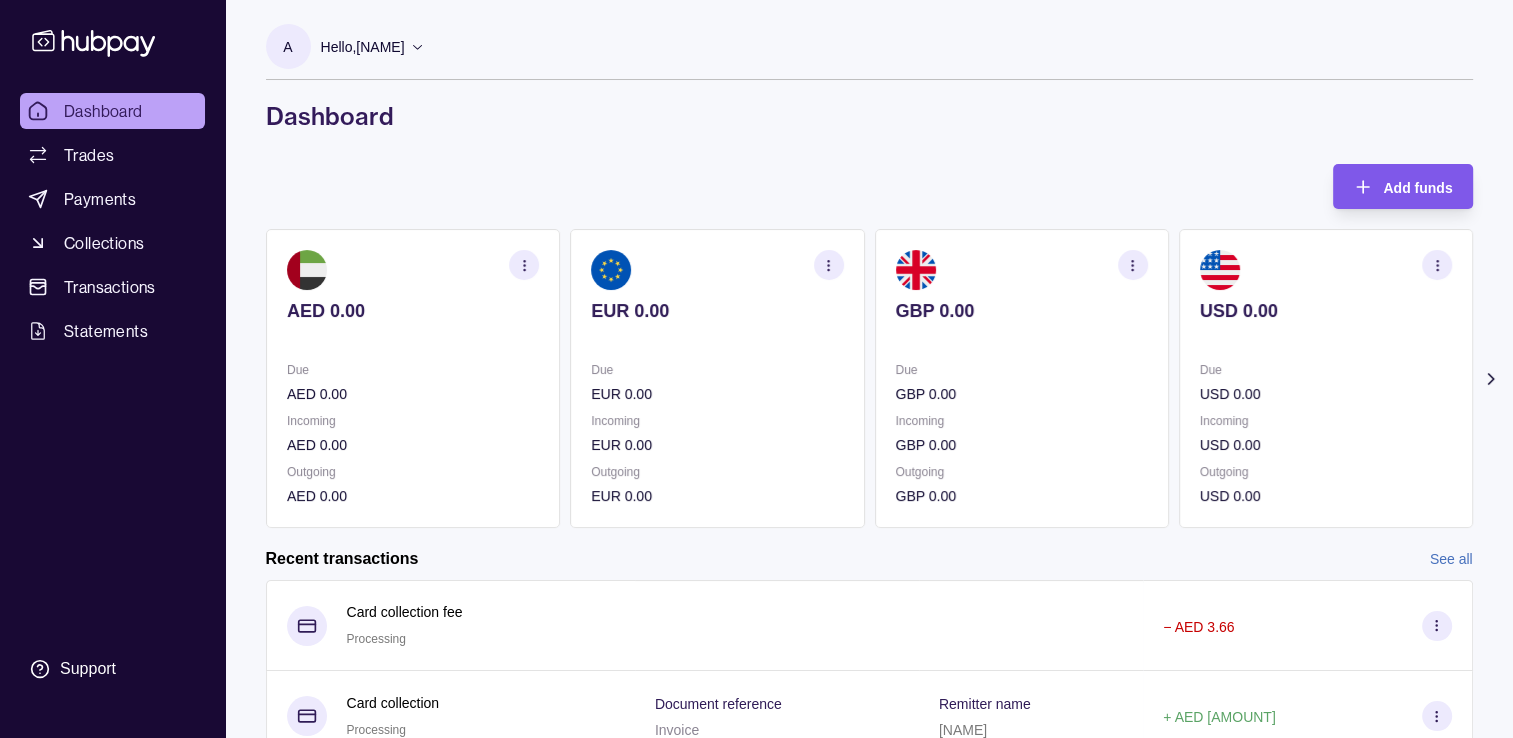 click on "Add funds" at bounding box center (1417, 187) 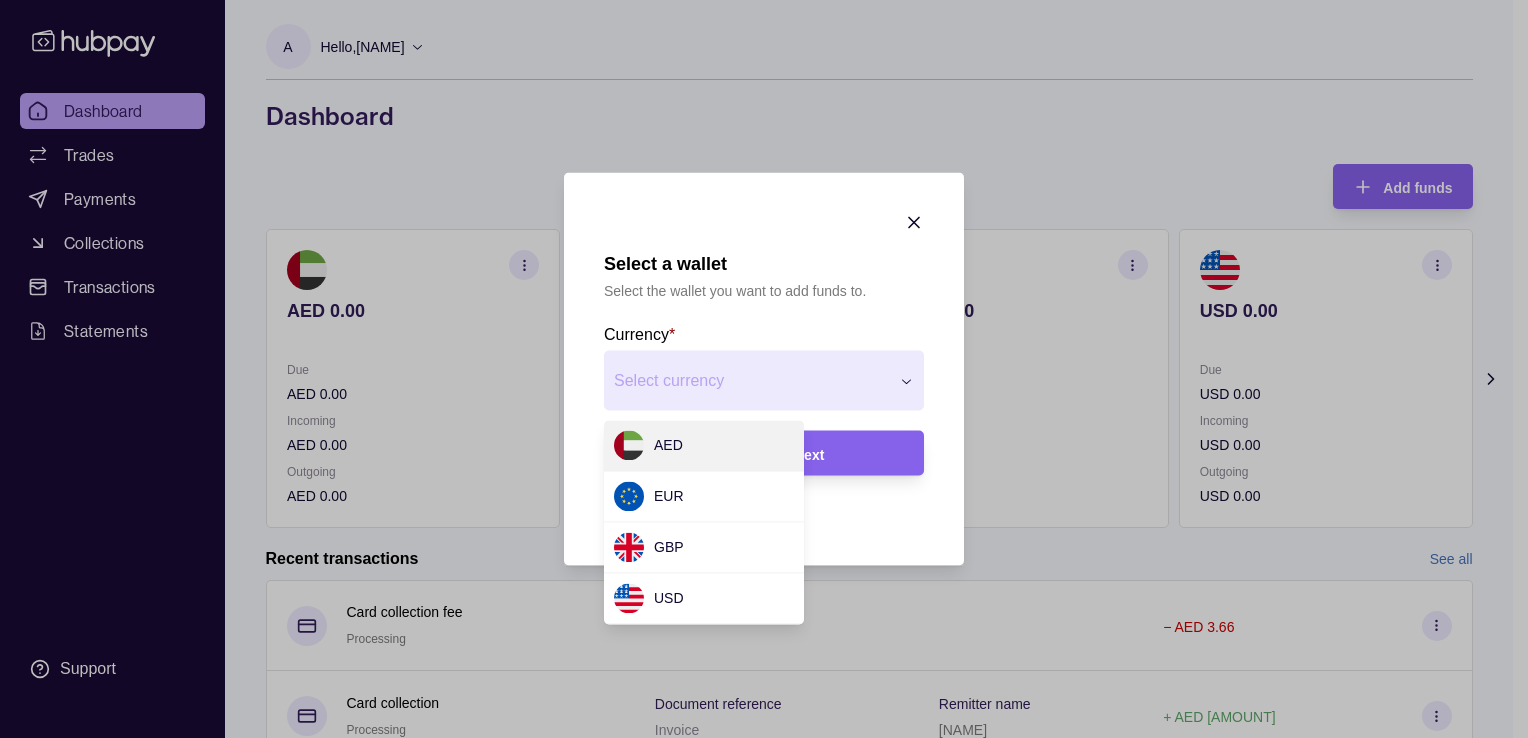 click on "Select a wallet Select the wallet you want to add funds to. Currency  * Select currency *** *** *** *** Next" at bounding box center (756, 826) 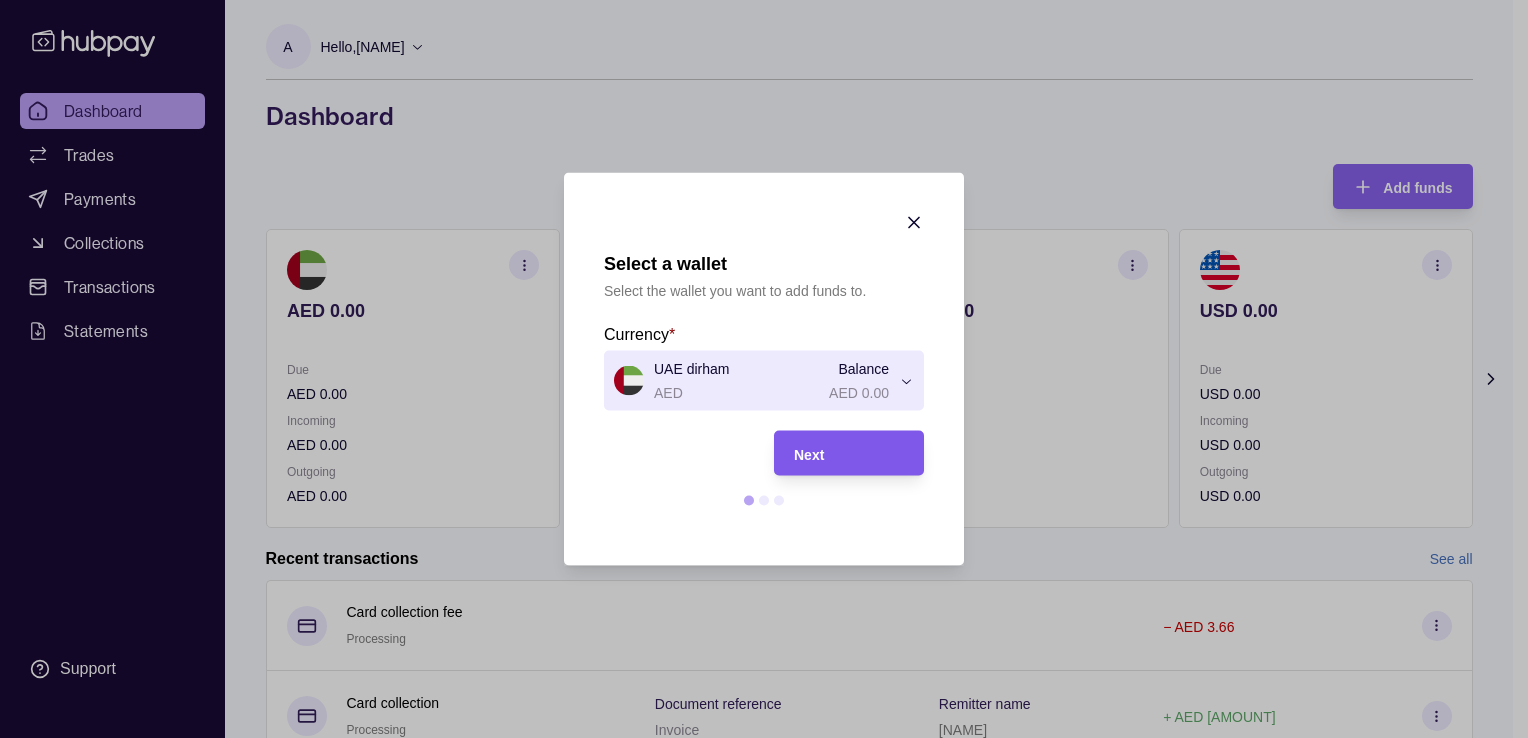 click on "Next" at bounding box center (849, 453) 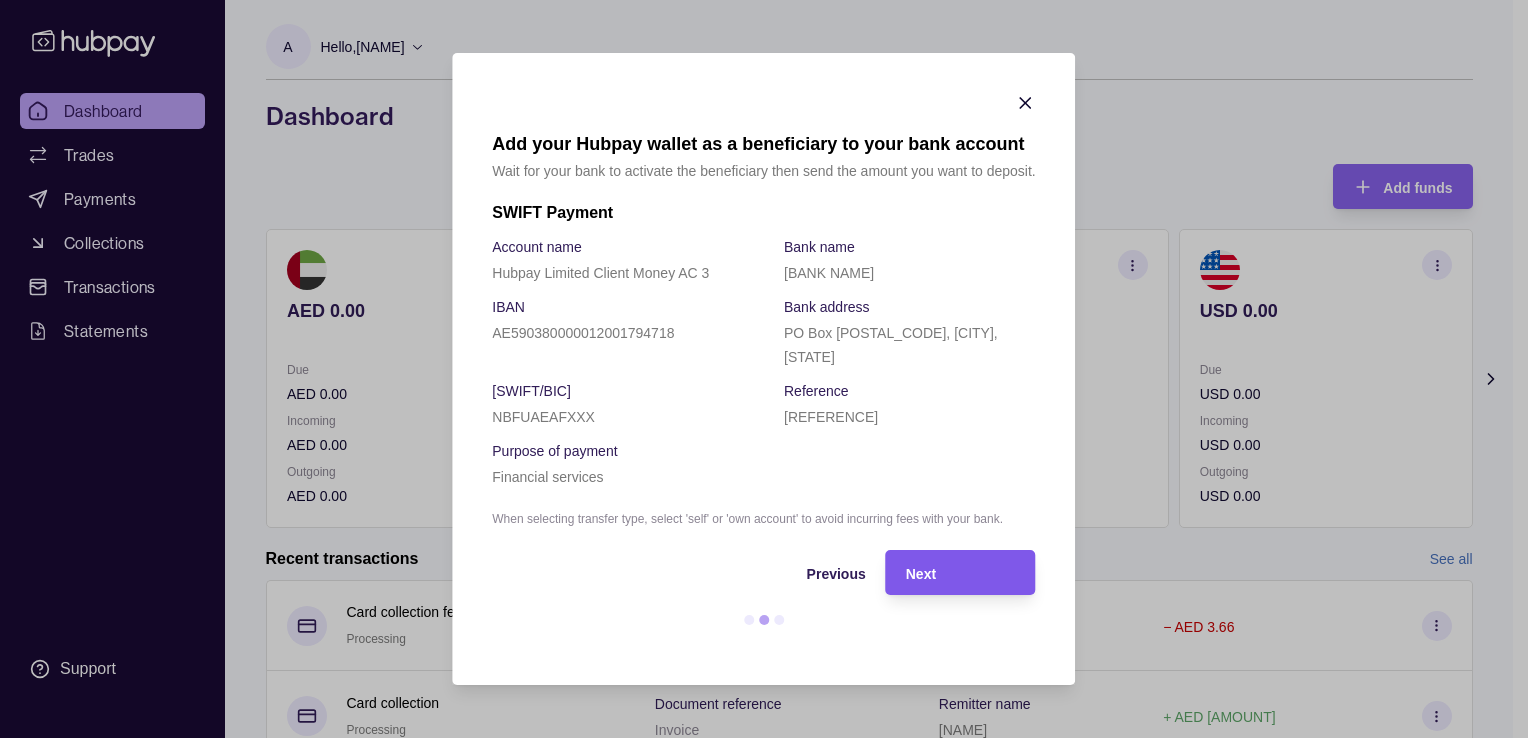 click on "Next" at bounding box center (921, 574) 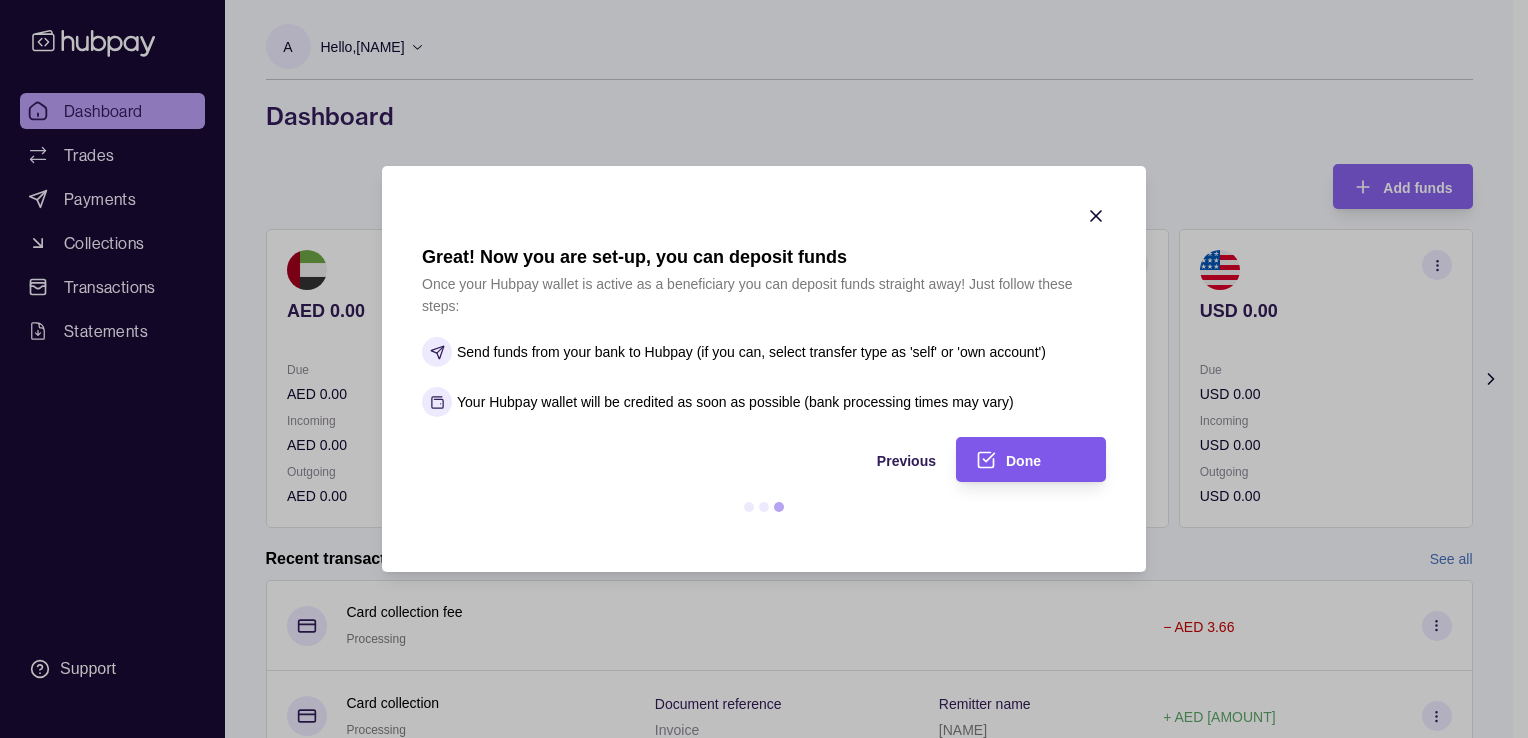 click on "Done" at bounding box center [1023, 461] 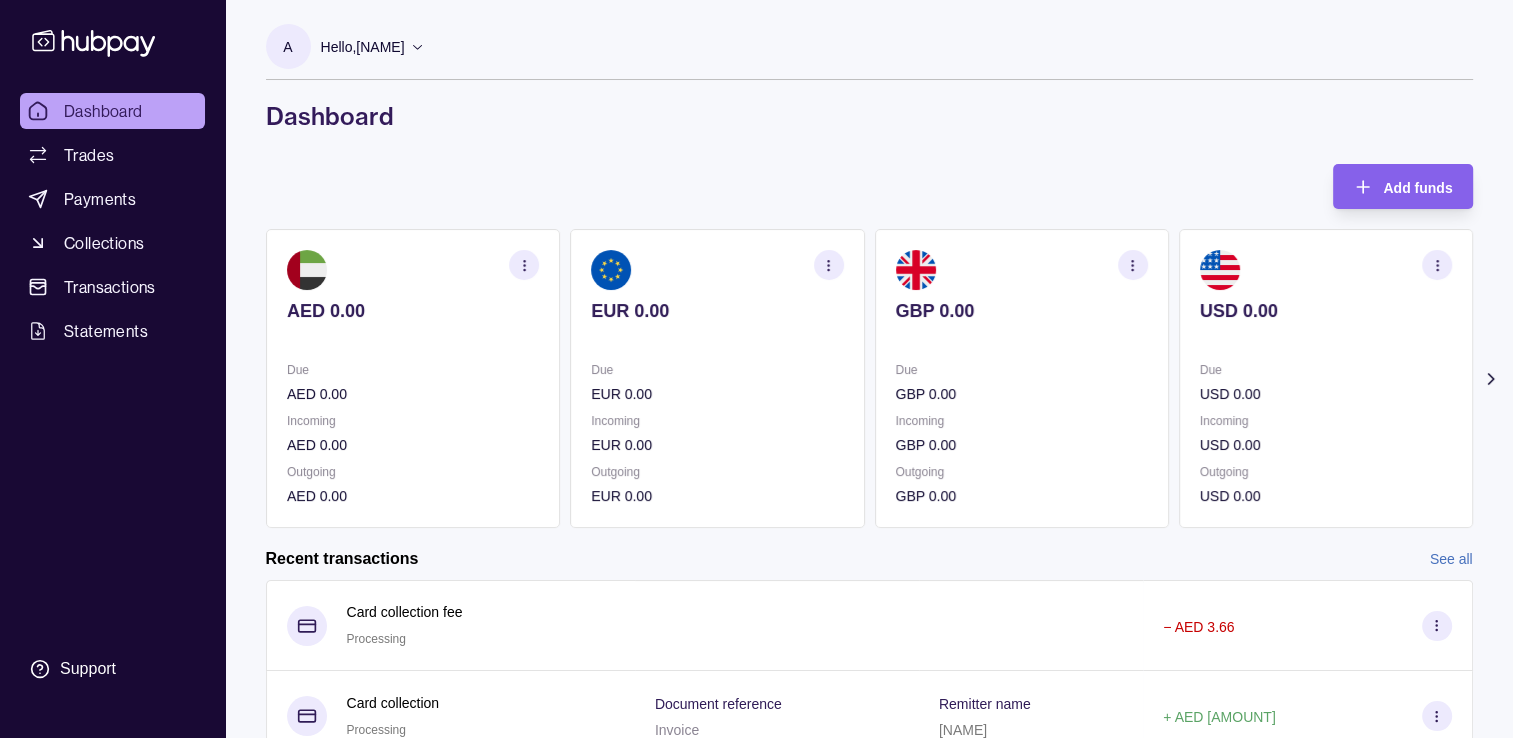 click on "Due" at bounding box center [413, 370] 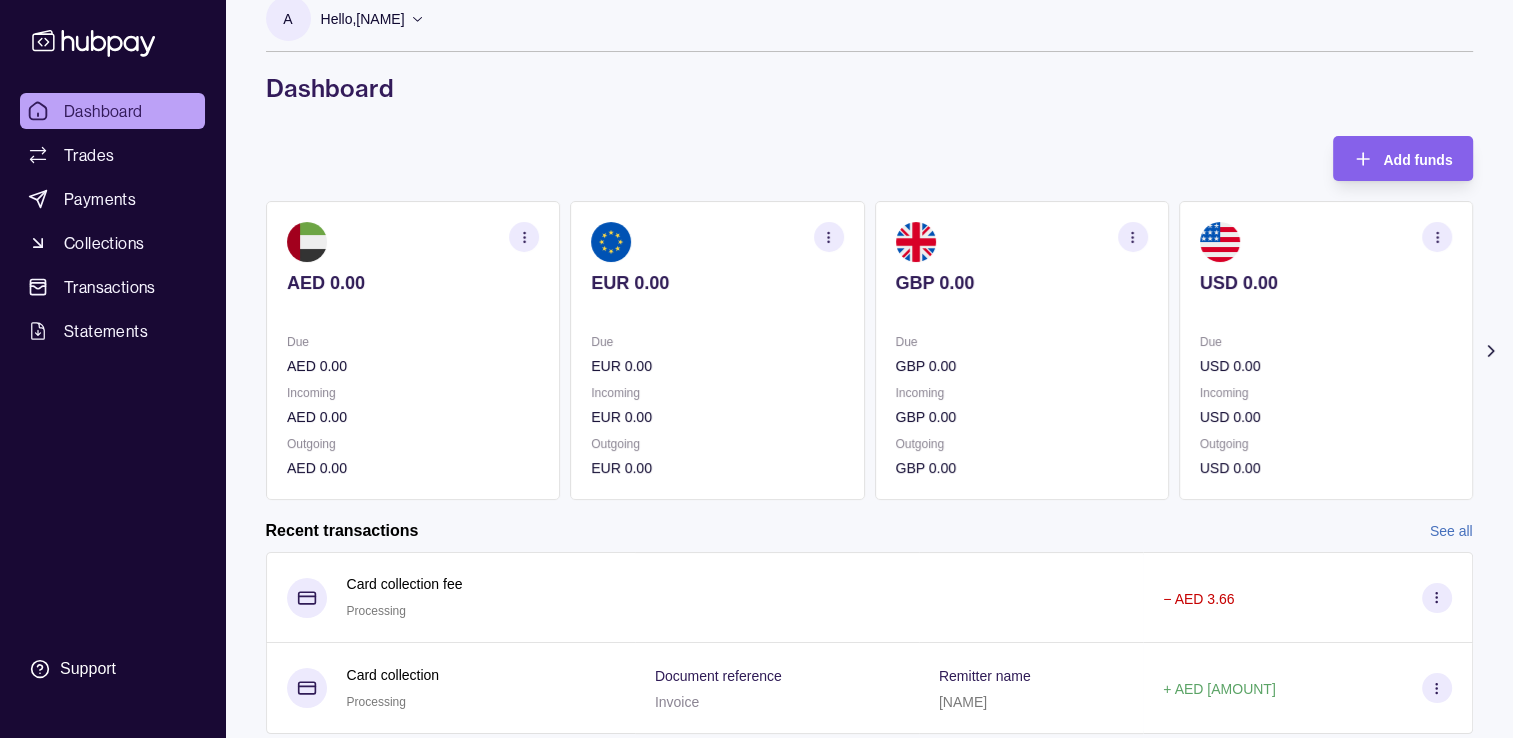 scroll, scrollTop: 0, scrollLeft: 0, axis: both 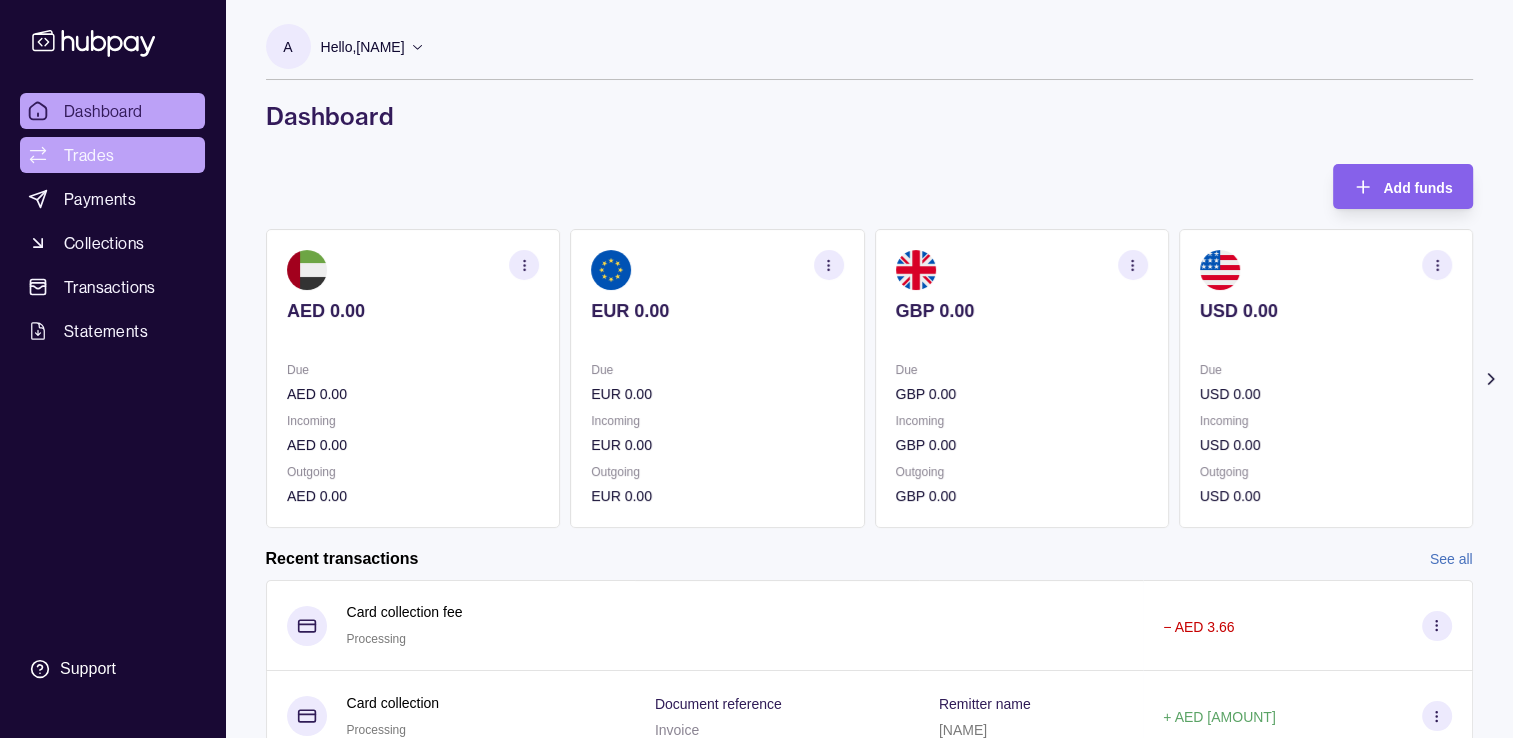 click on "Trades" at bounding box center (89, 155) 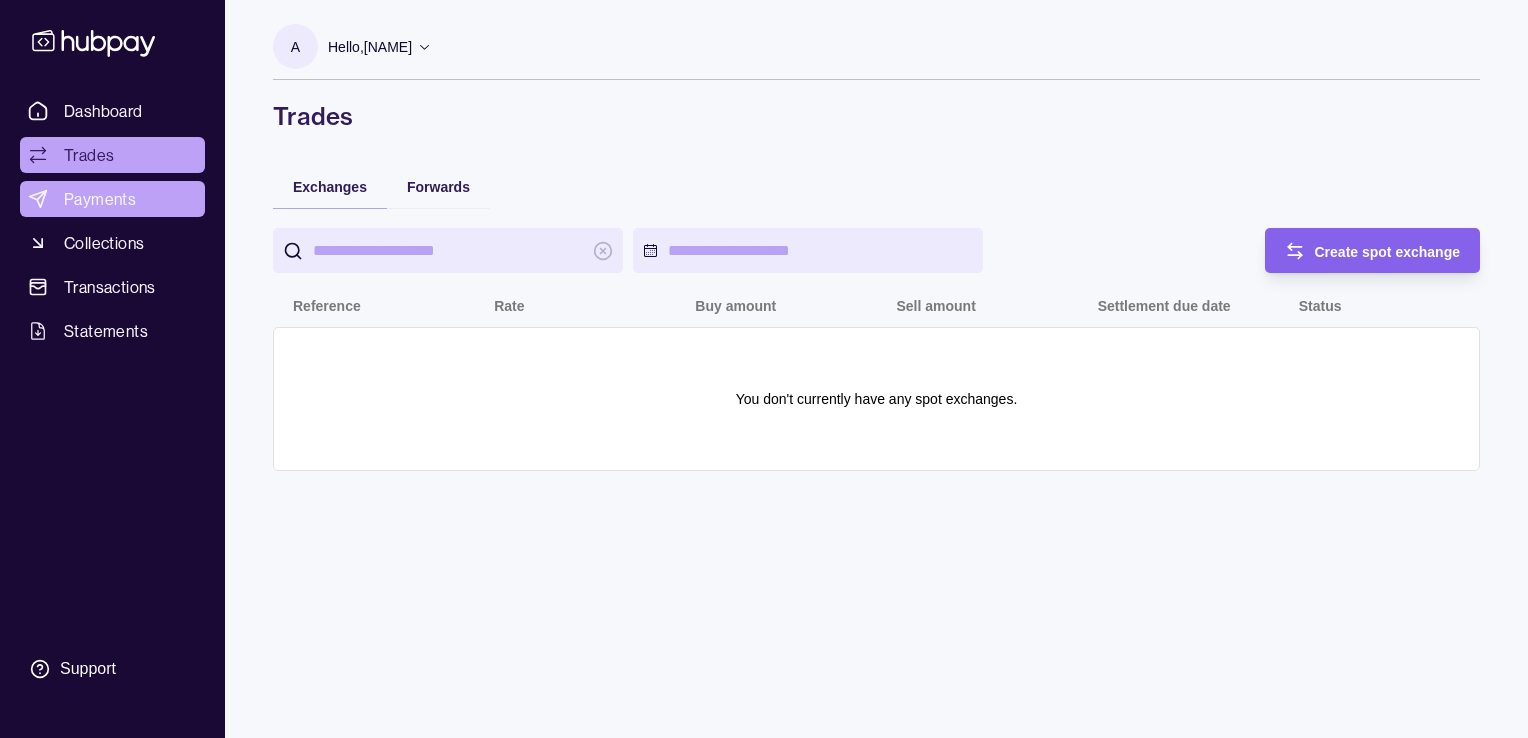 click on "Payments" at bounding box center (100, 199) 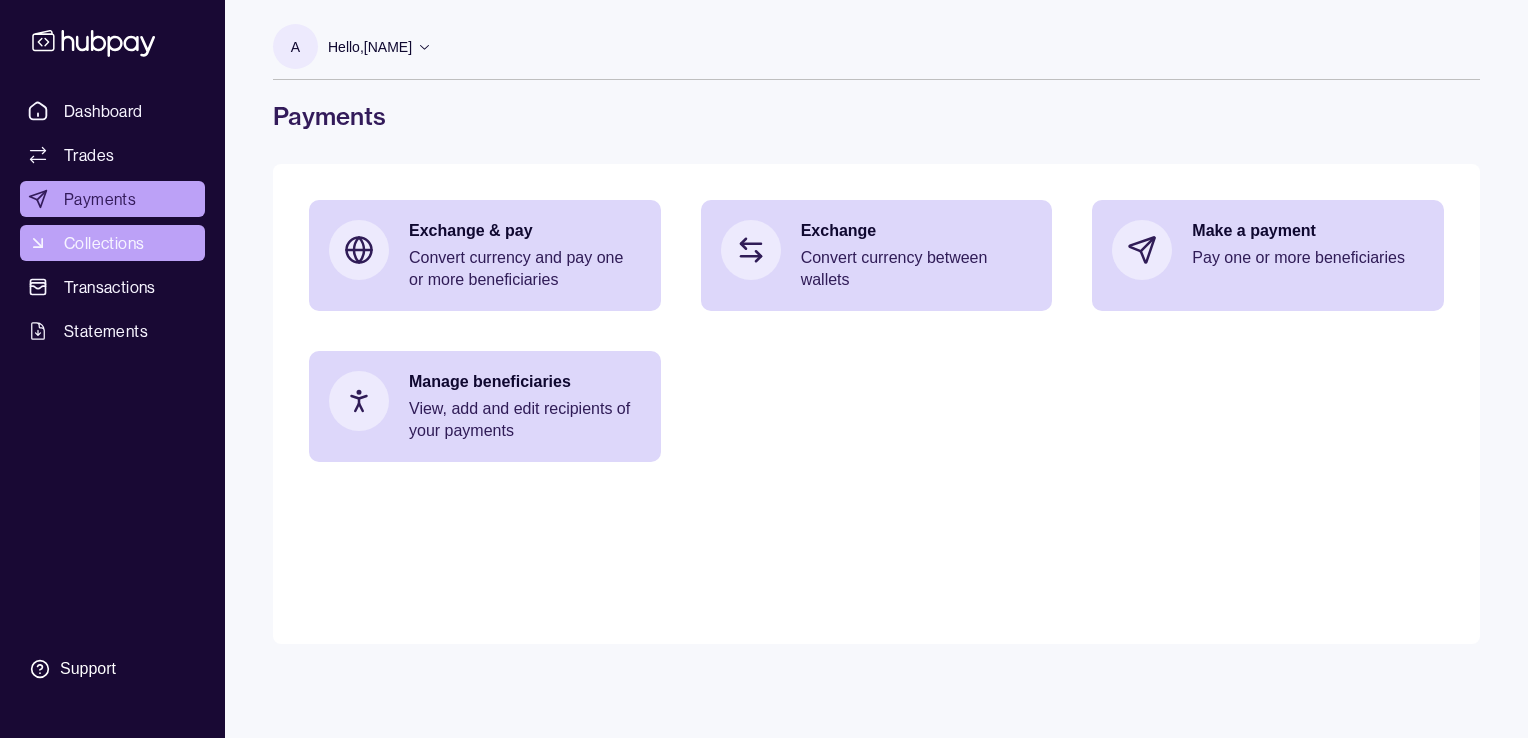 click on "Collections" at bounding box center [104, 243] 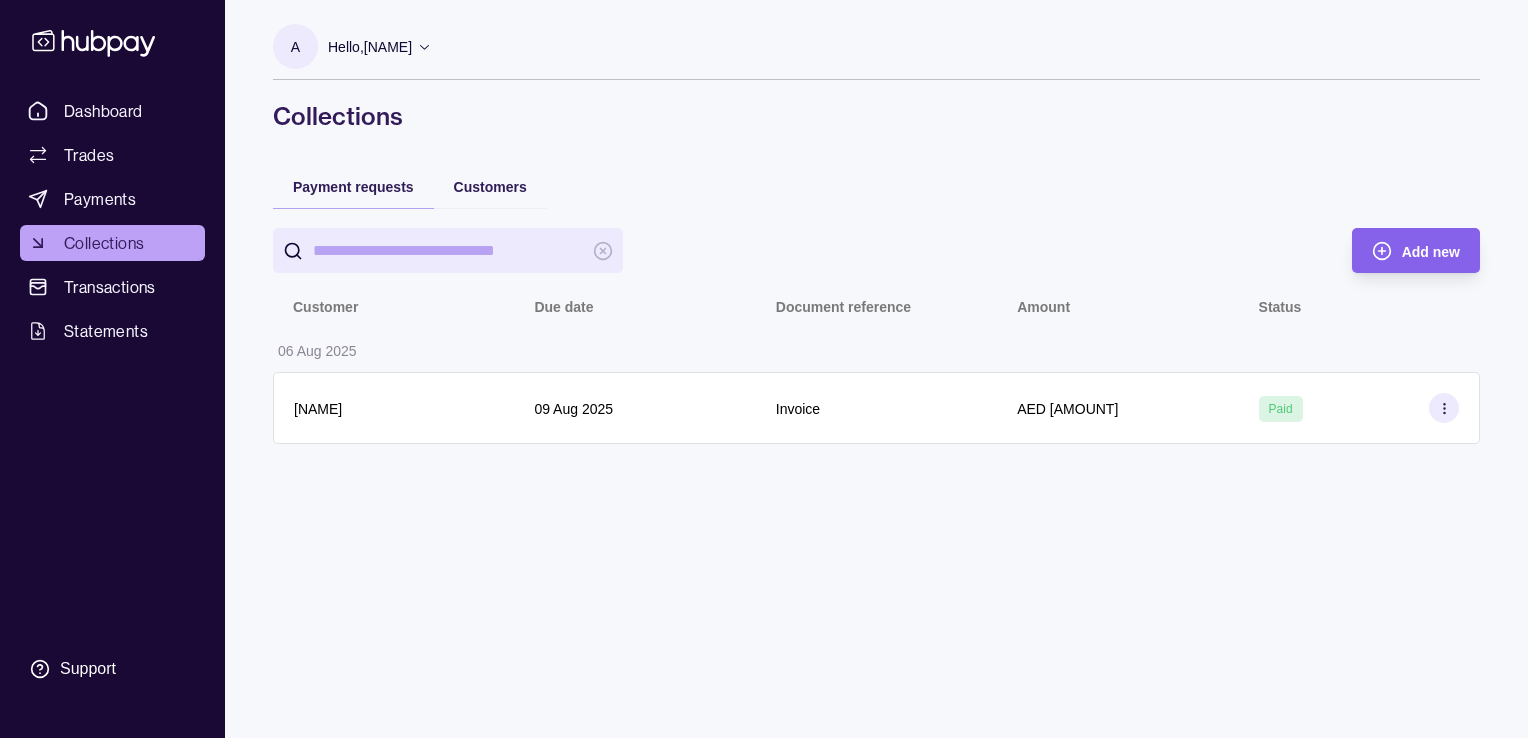 click on "Dashboard Trades Payments Collections Transactions Statements" at bounding box center (112, 221) 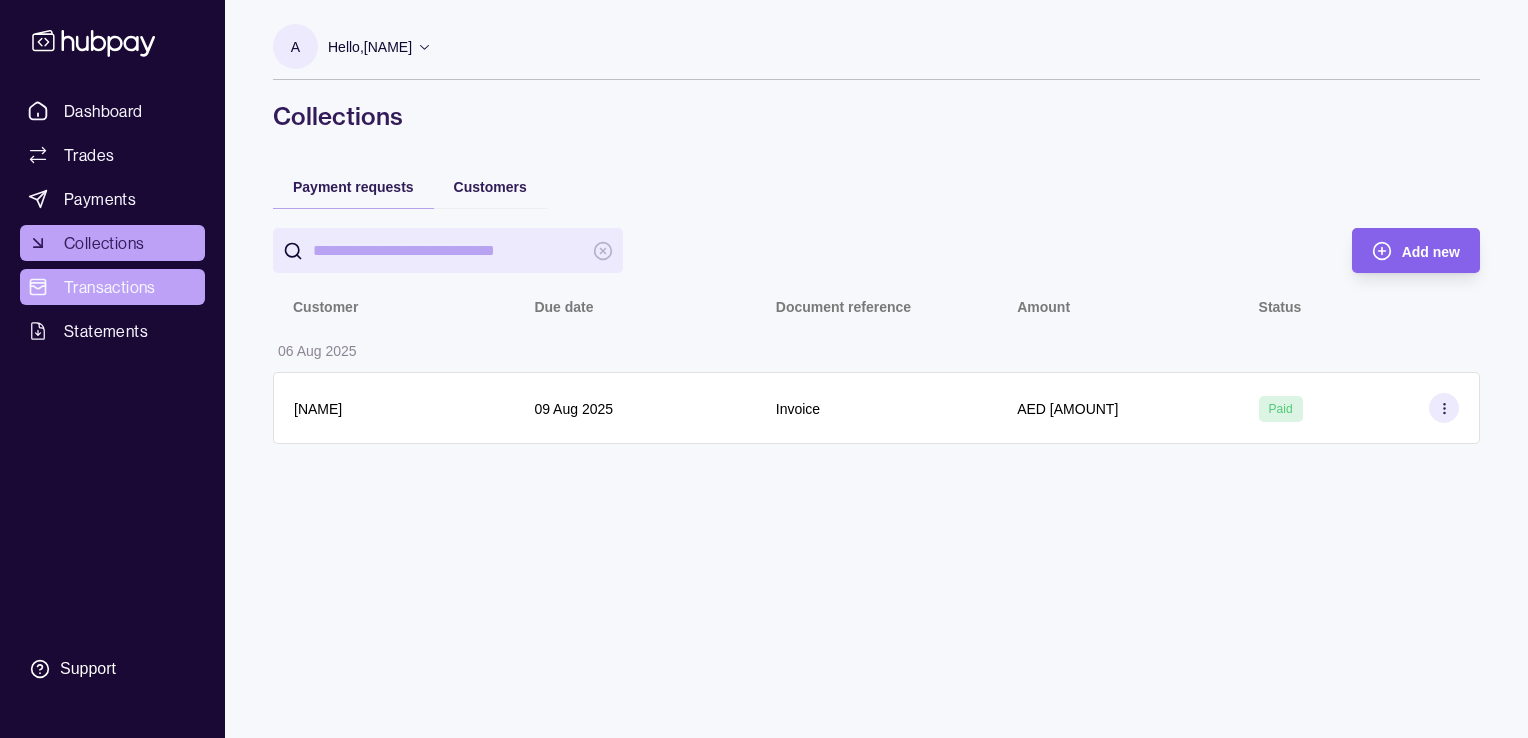 click on "Transactions" at bounding box center [110, 287] 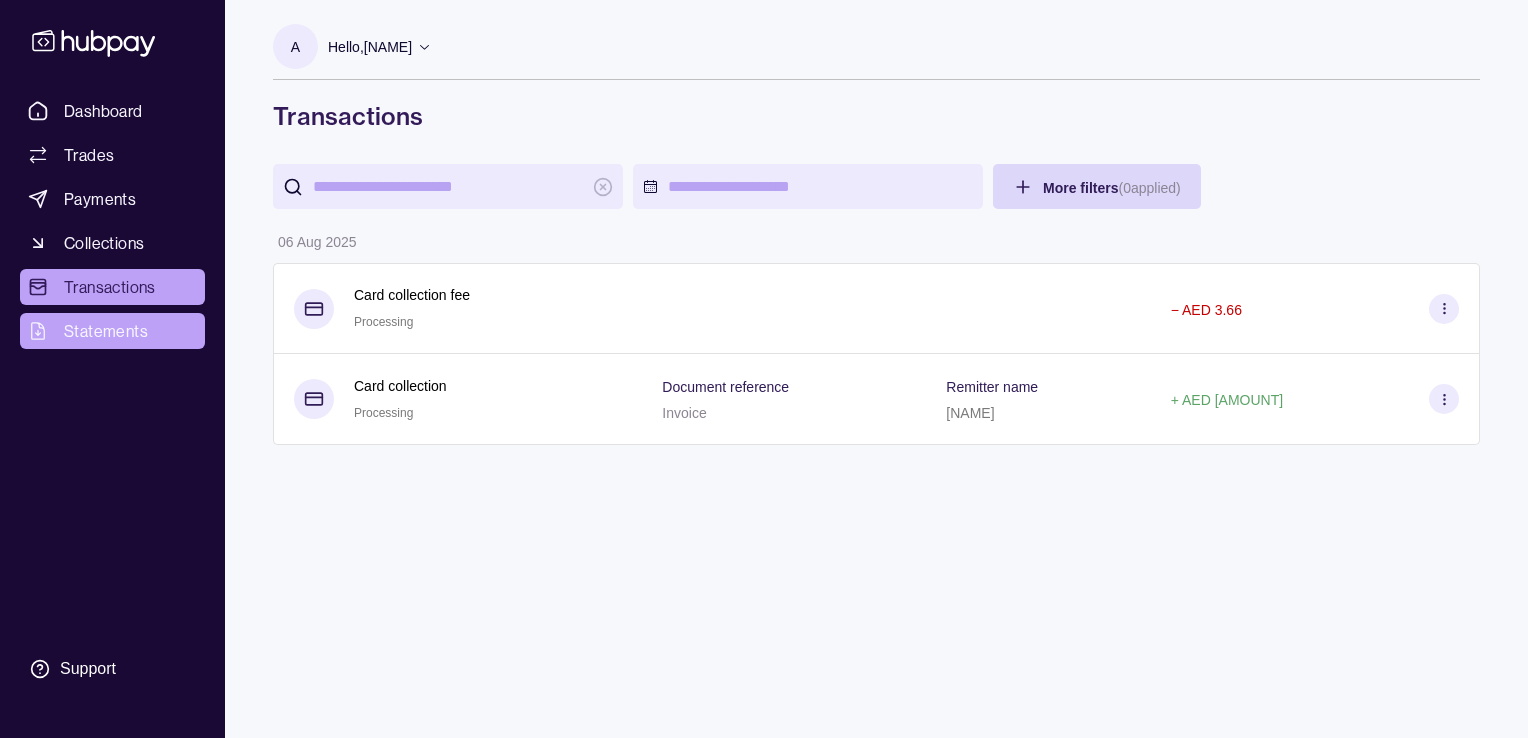 click on "Statements" at bounding box center [106, 331] 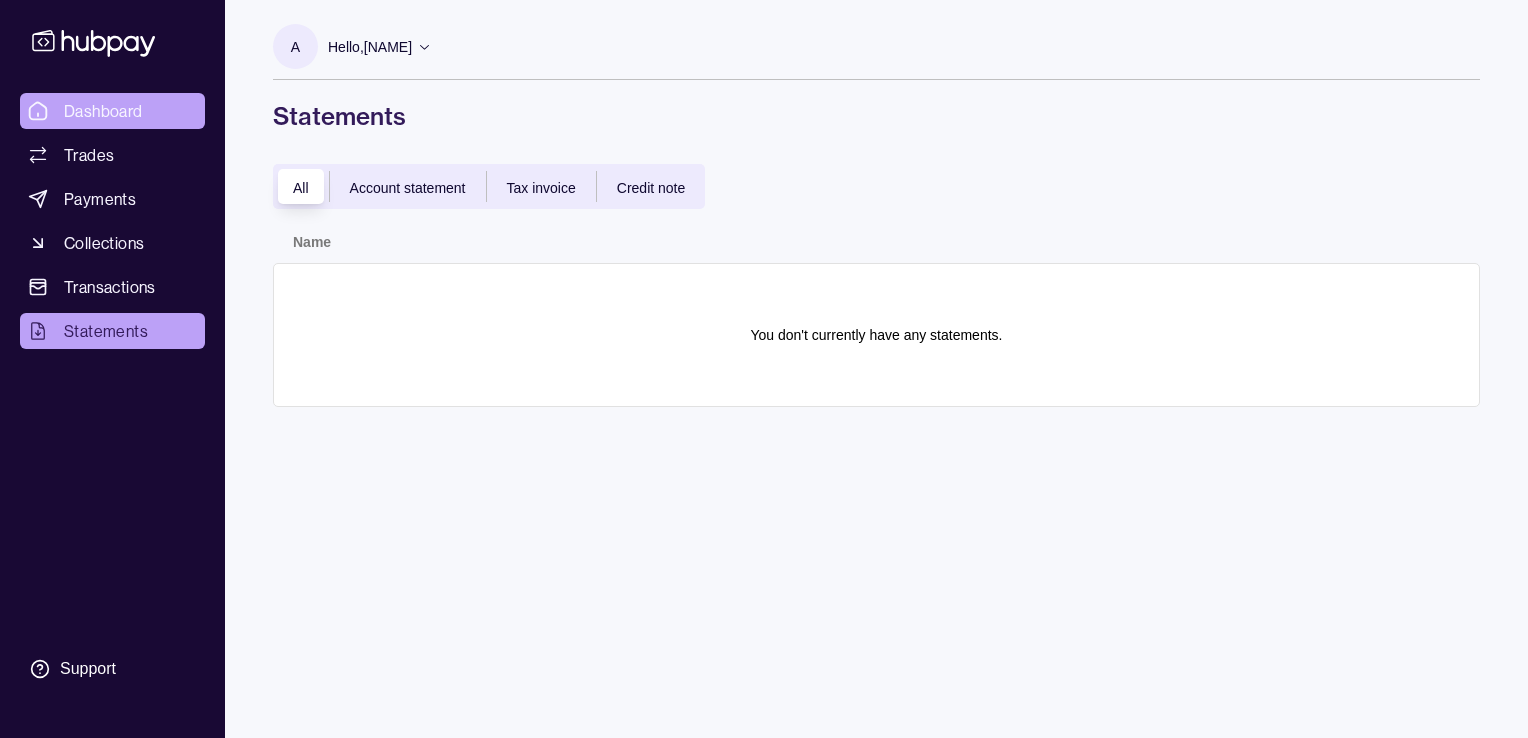 click on "Dashboard" at bounding box center [103, 111] 